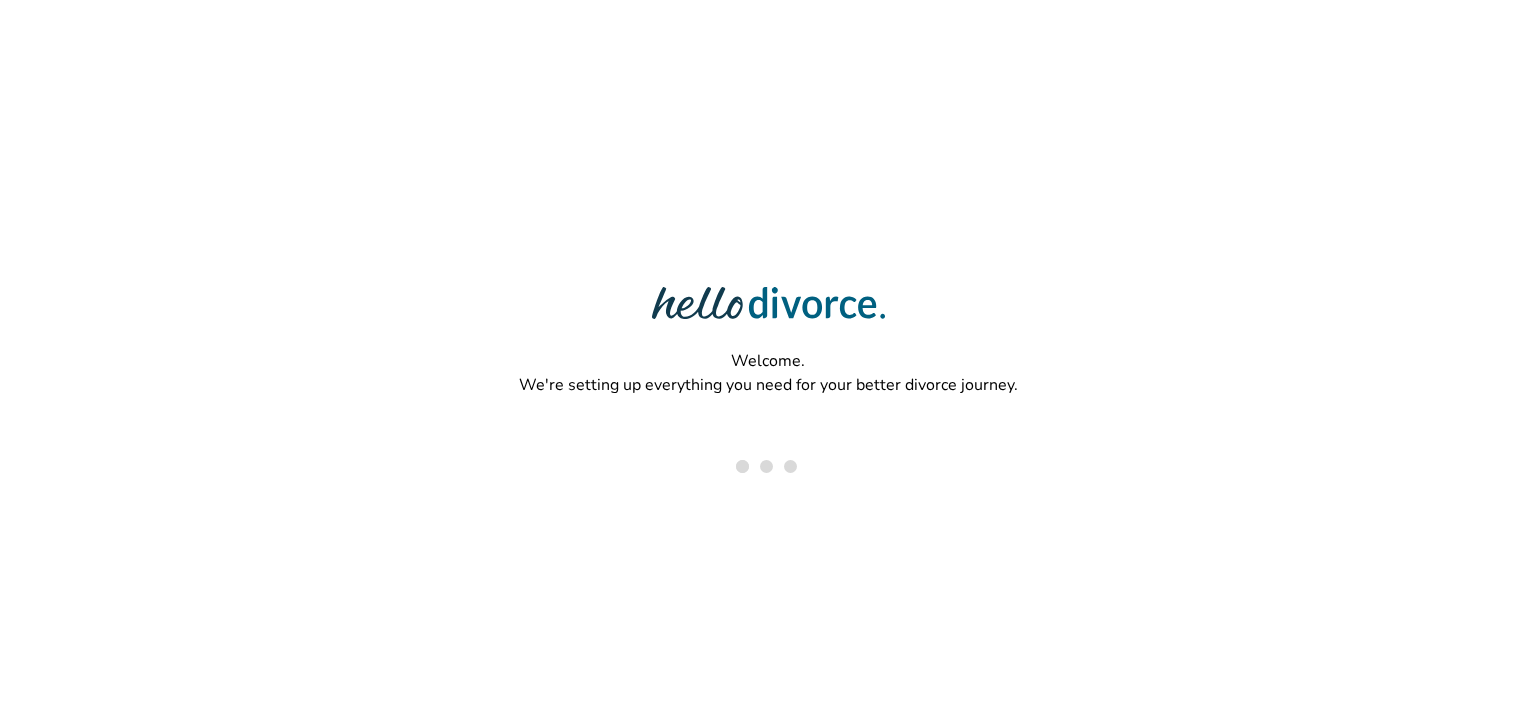 scroll, scrollTop: 0, scrollLeft: 0, axis: both 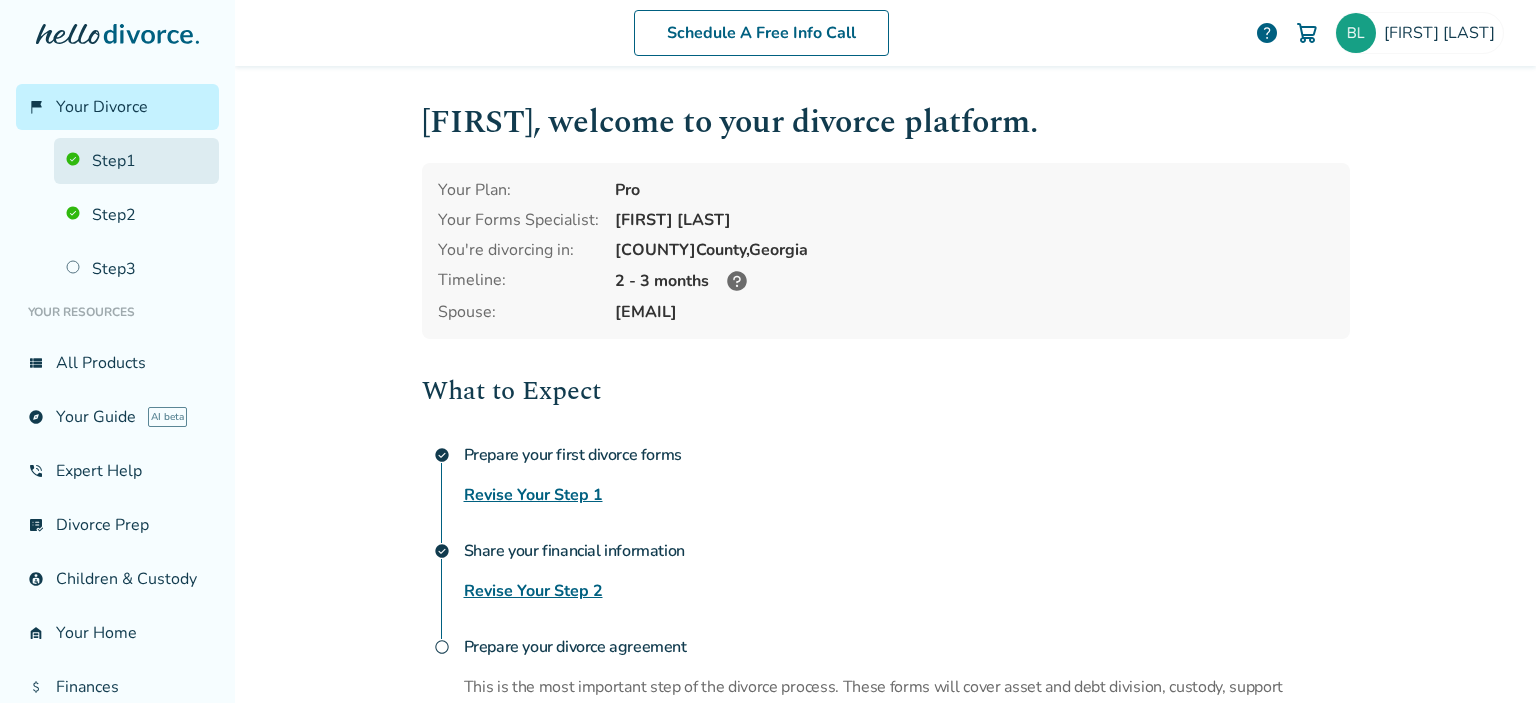 click on "Step  1" at bounding box center (136, 161) 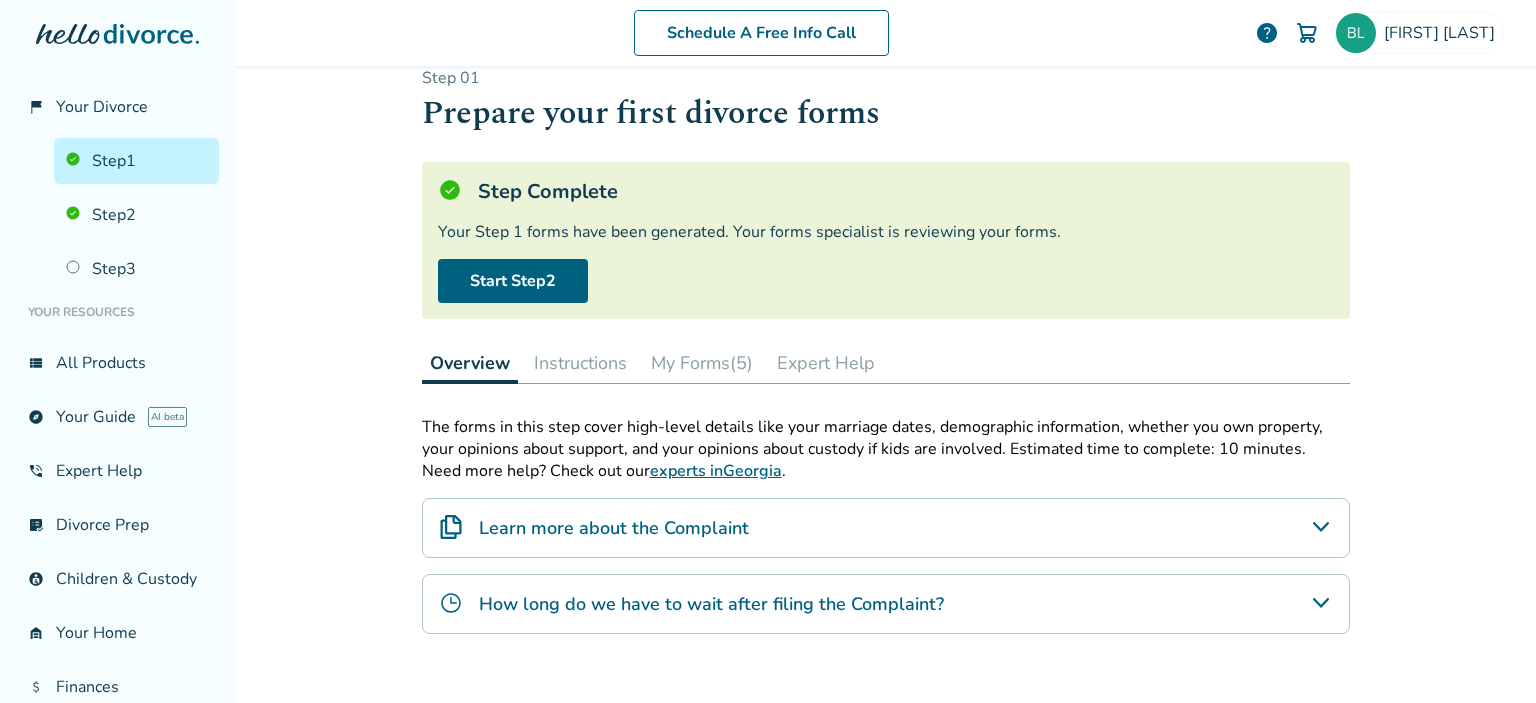 scroll, scrollTop: 0, scrollLeft: 0, axis: both 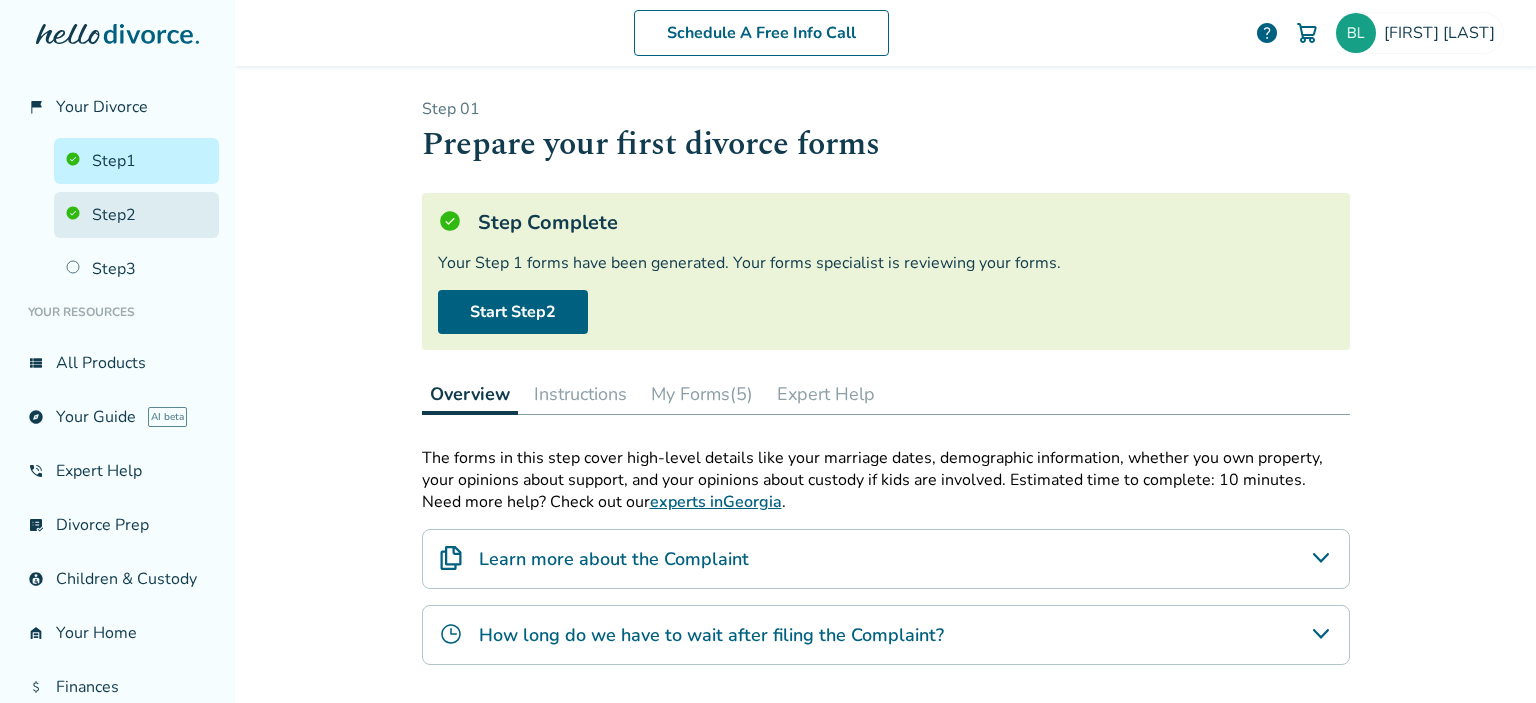 click on "Step  2" at bounding box center [136, 215] 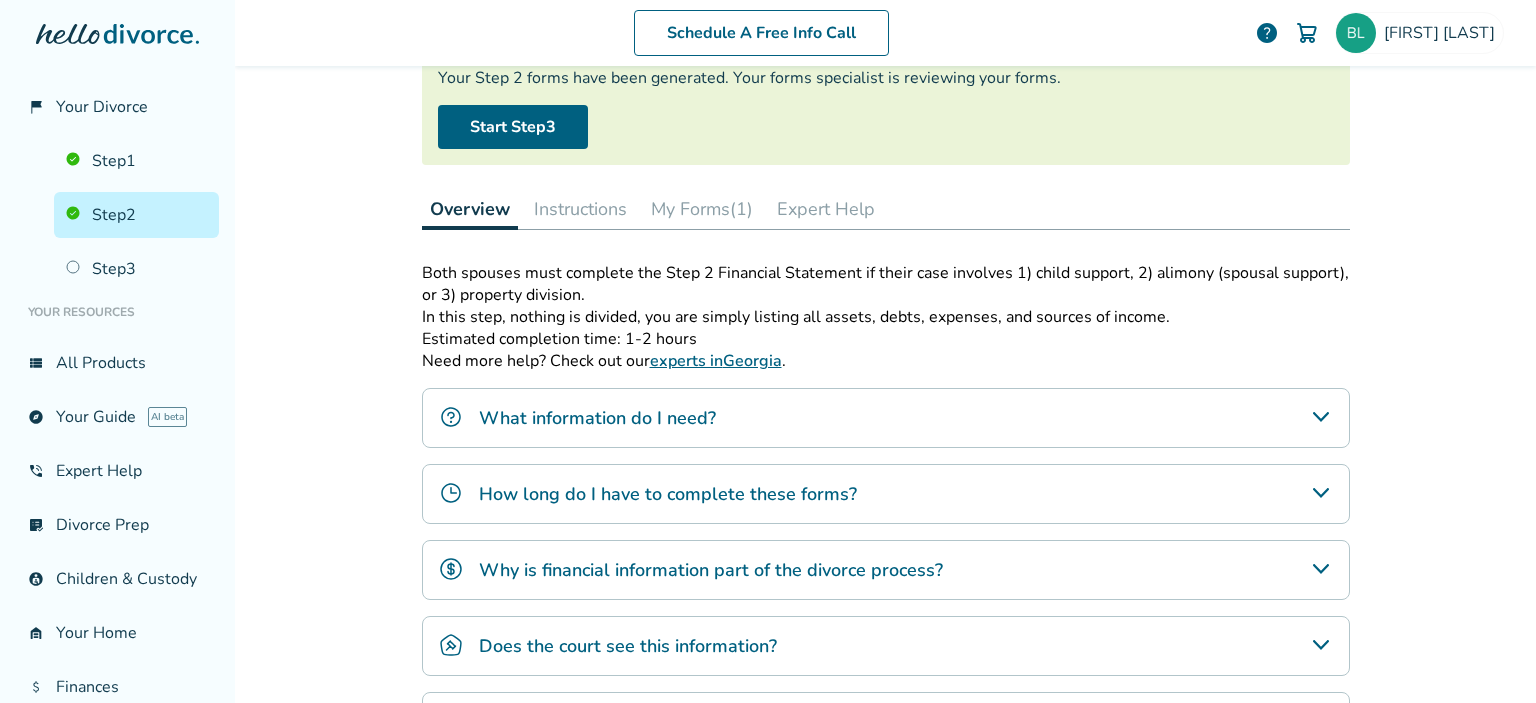 scroll, scrollTop: 0, scrollLeft: 0, axis: both 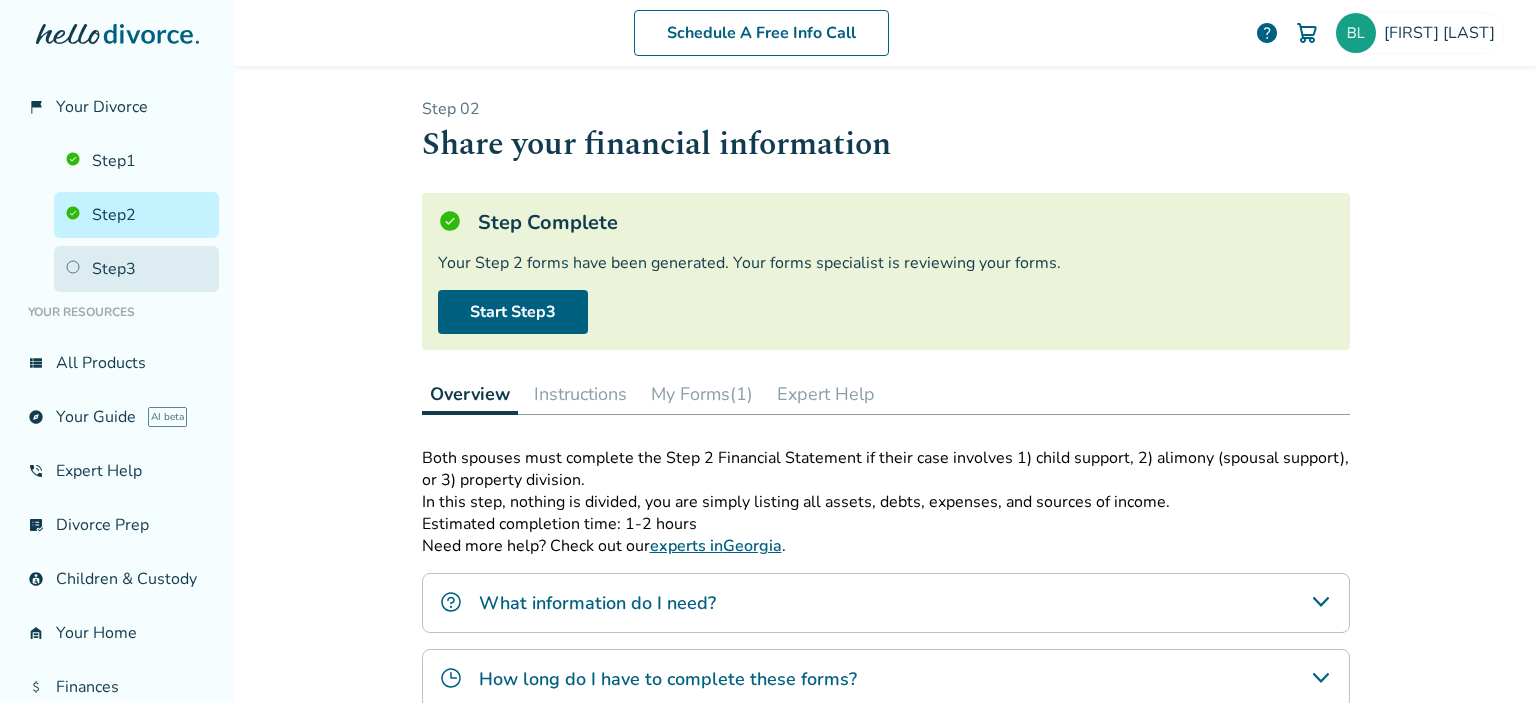 click on "Step  3" at bounding box center [136, 269] 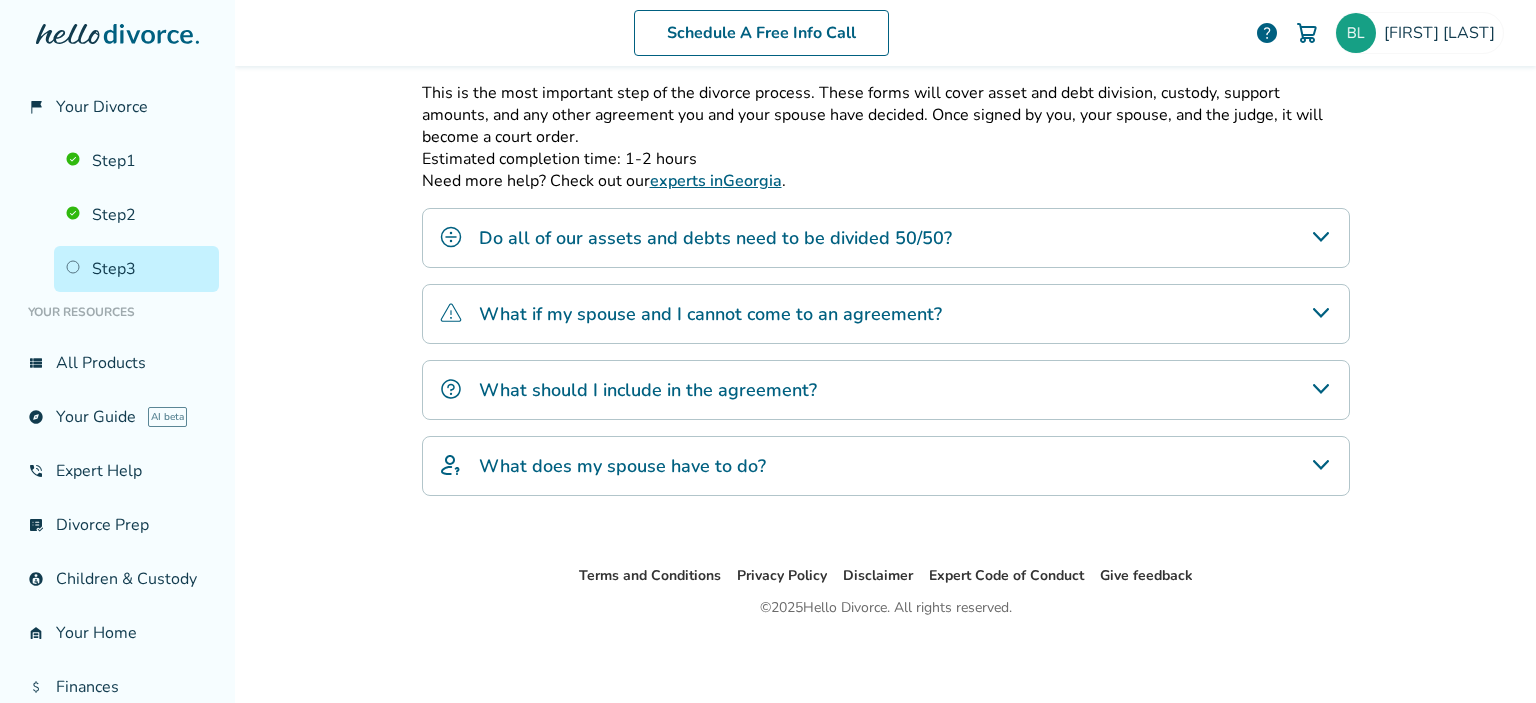 scroll, scrollTop: 300, scrollLeft: 0, axis: vertical 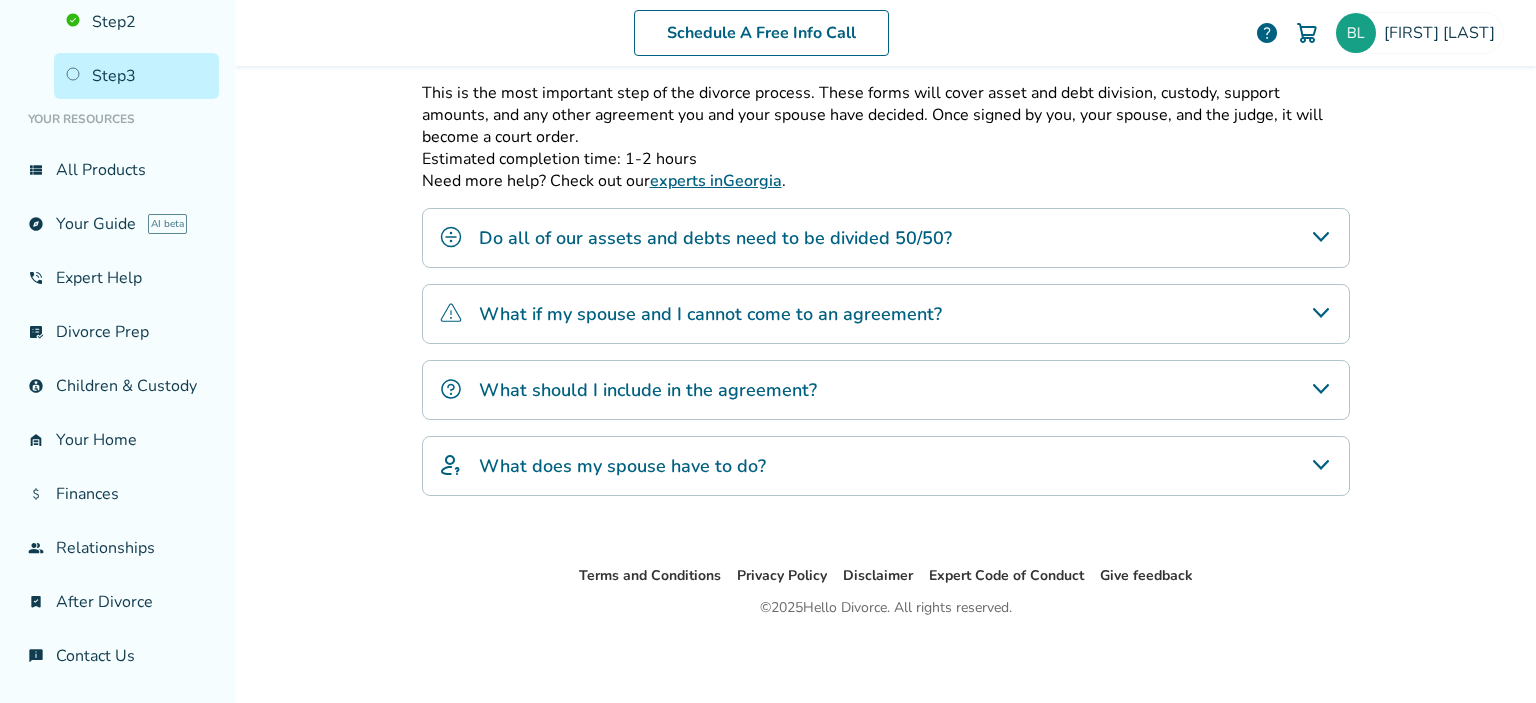 click at bounding box center (1307, 33) 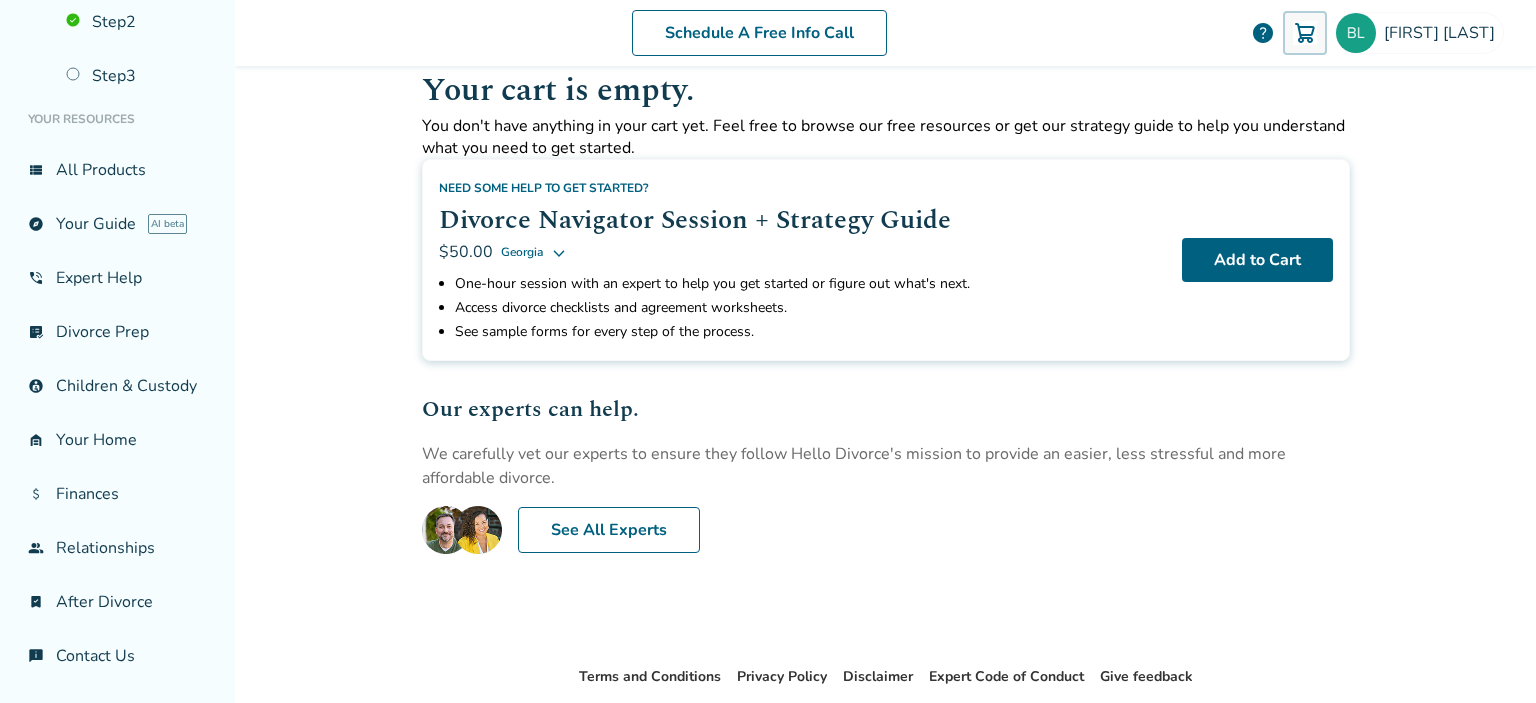 scroll, scrollTop: 0, scrollLeft: 0, axis: both 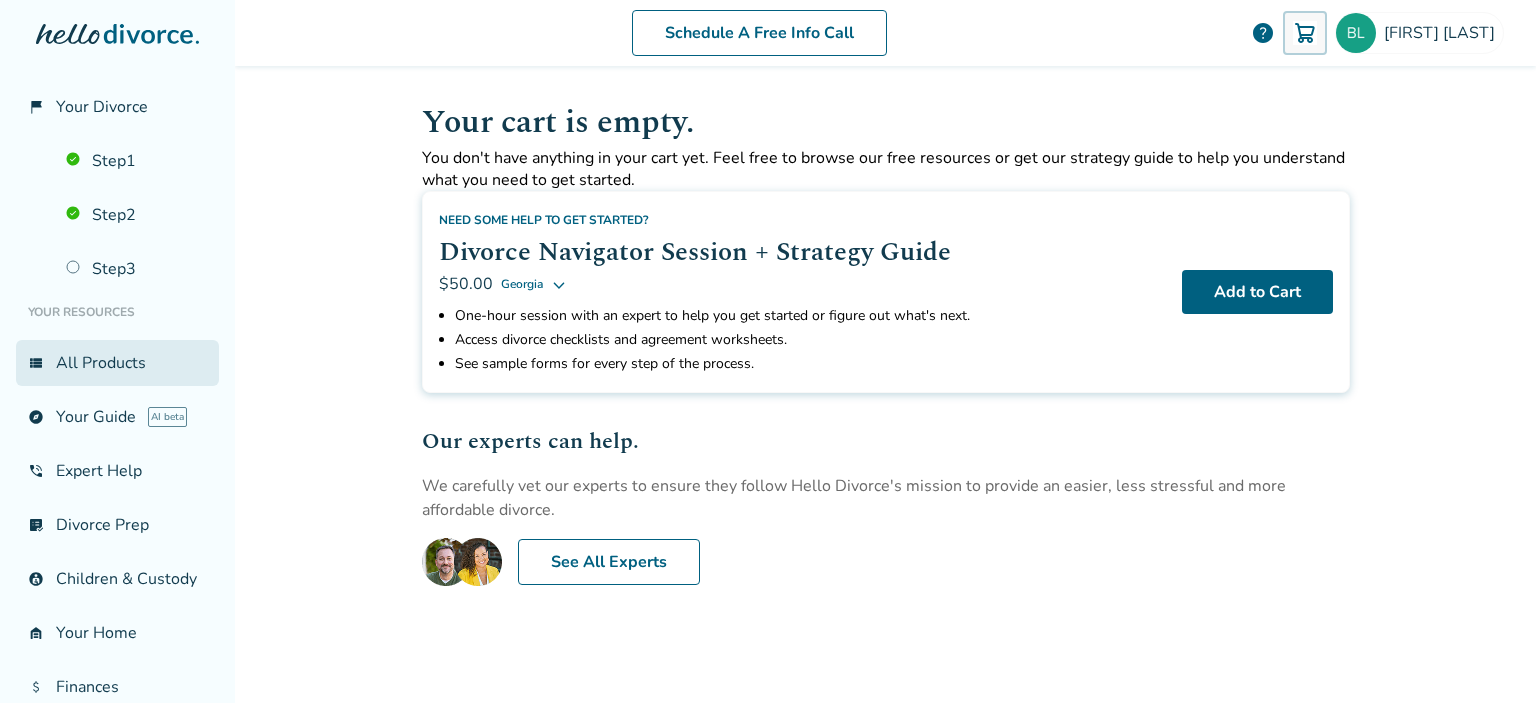 click on "view_list All Products" at bounding box center (117, 363) 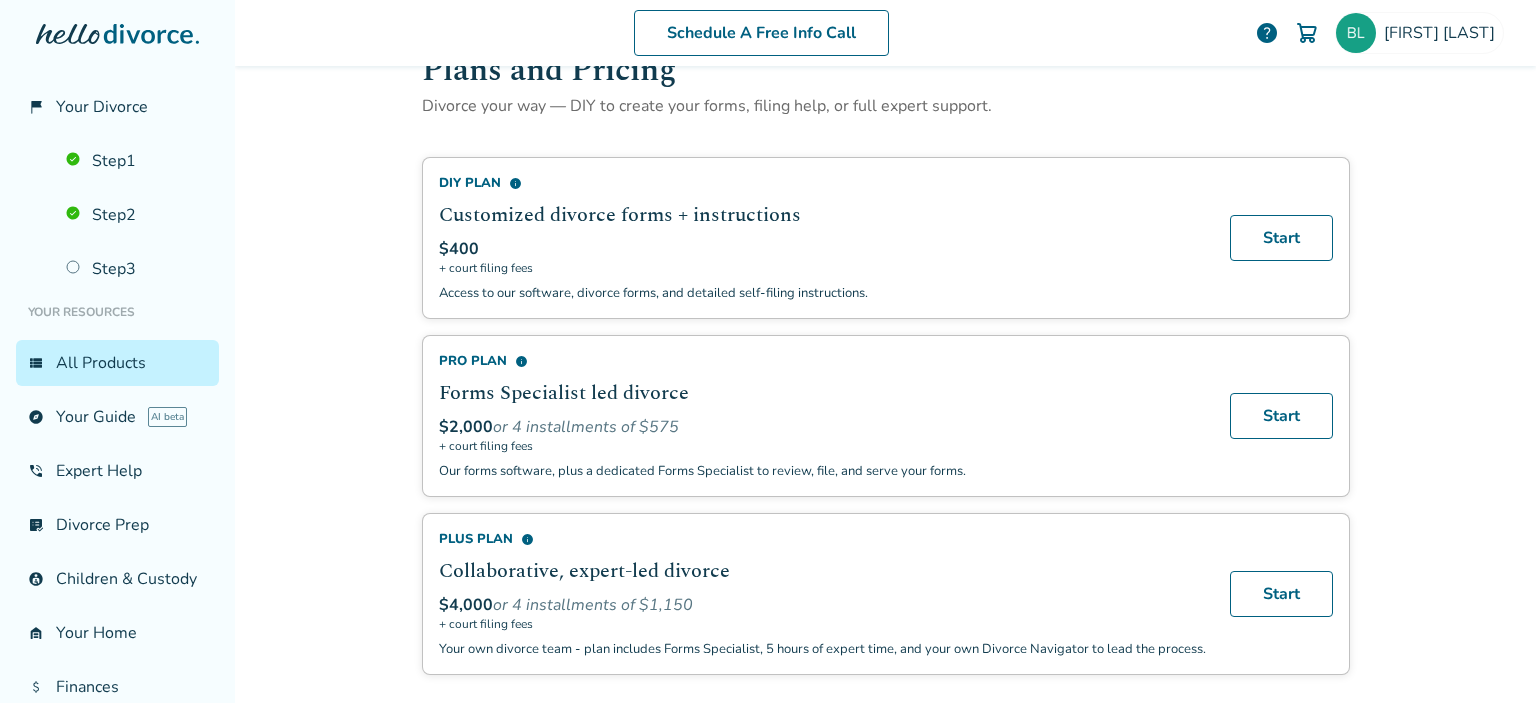 scroll, scrollTop: 100, scrollLeft: 0, axis: vertical 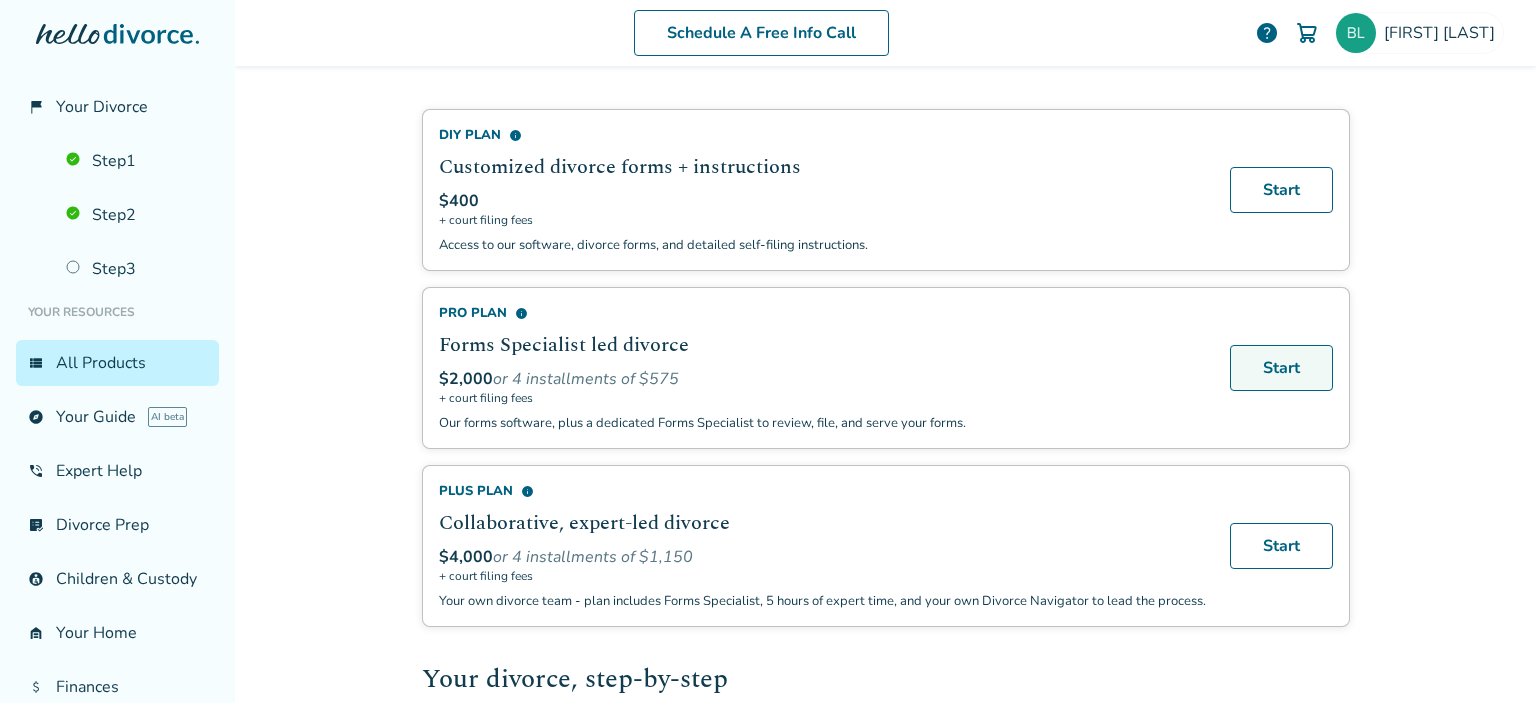 click on "Start" at bounding box center [1281, 368] 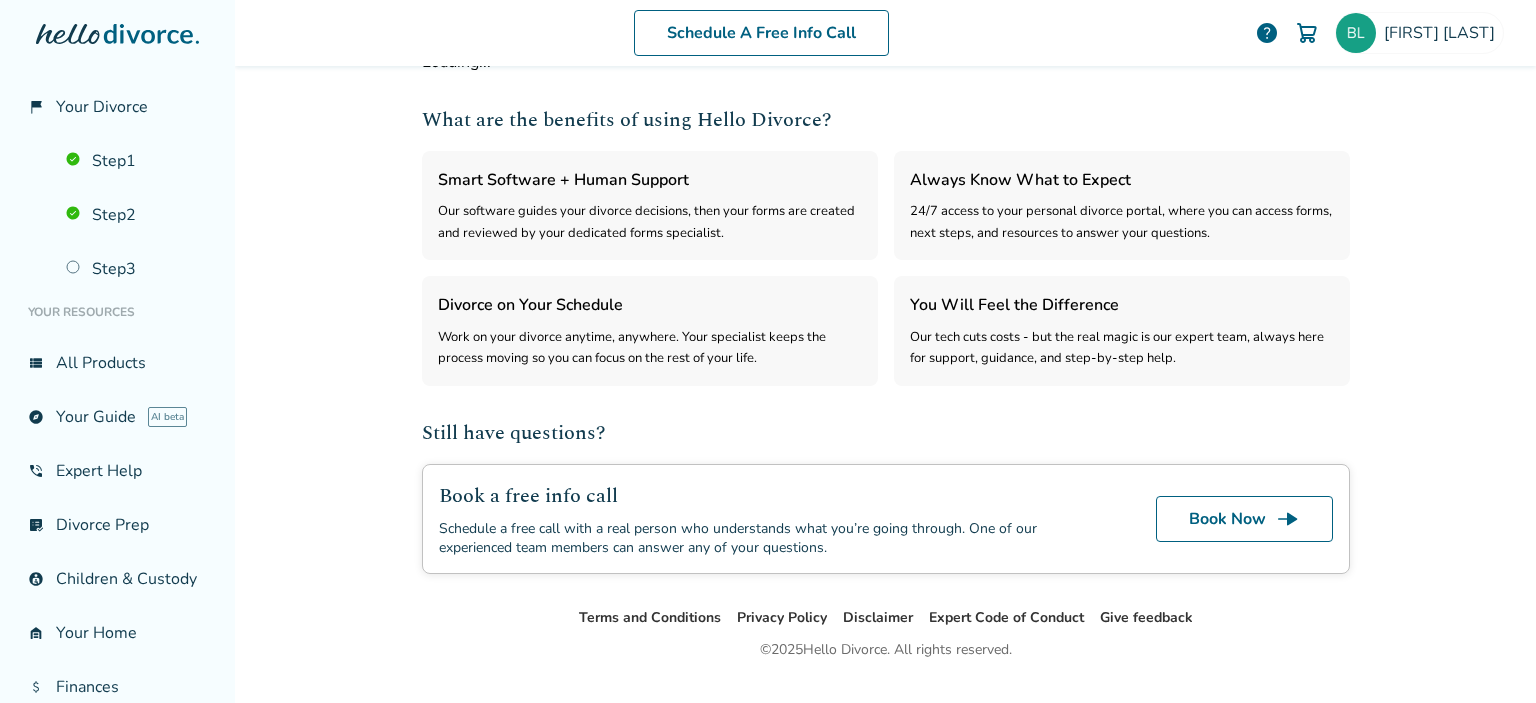 select on "***" 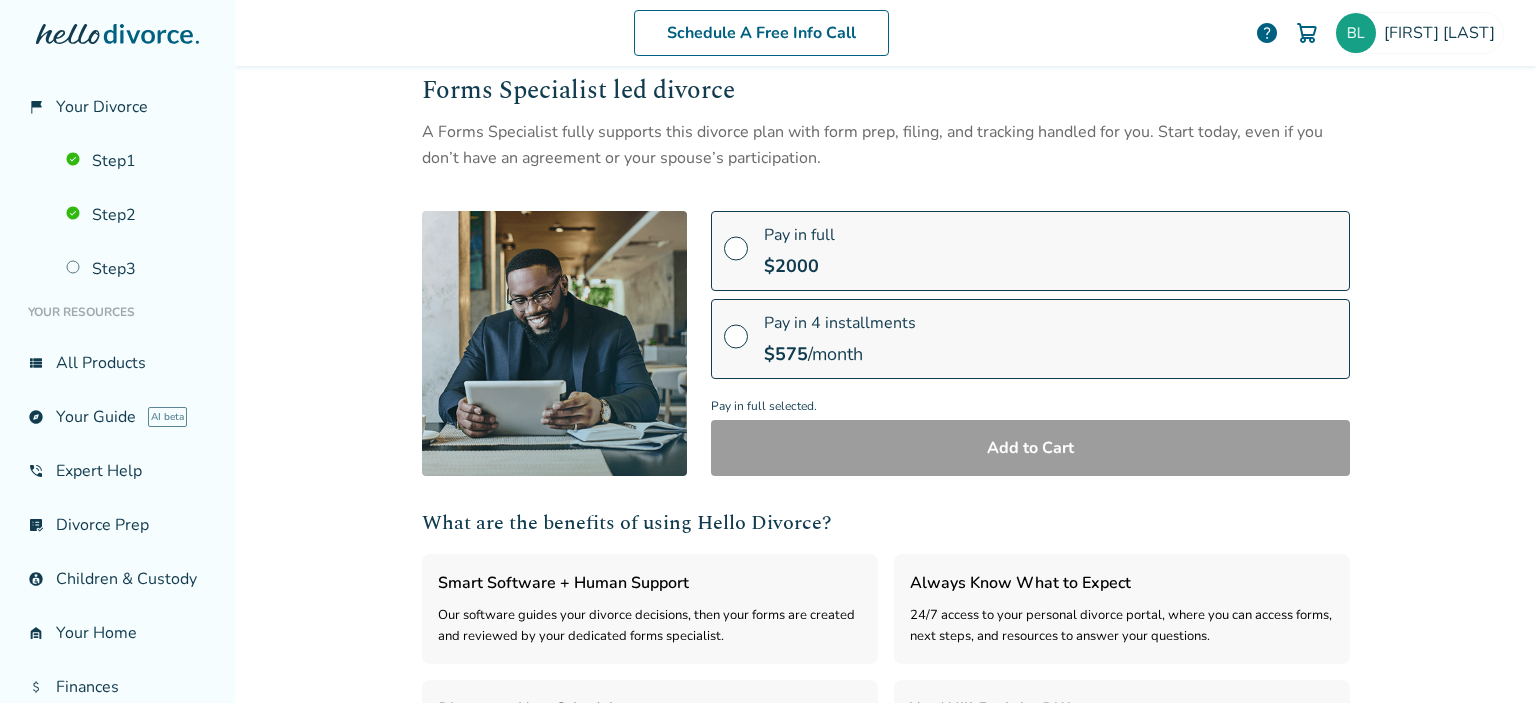 scroll, scrollTop: 100, scrollLeft: 0, axis: vertical 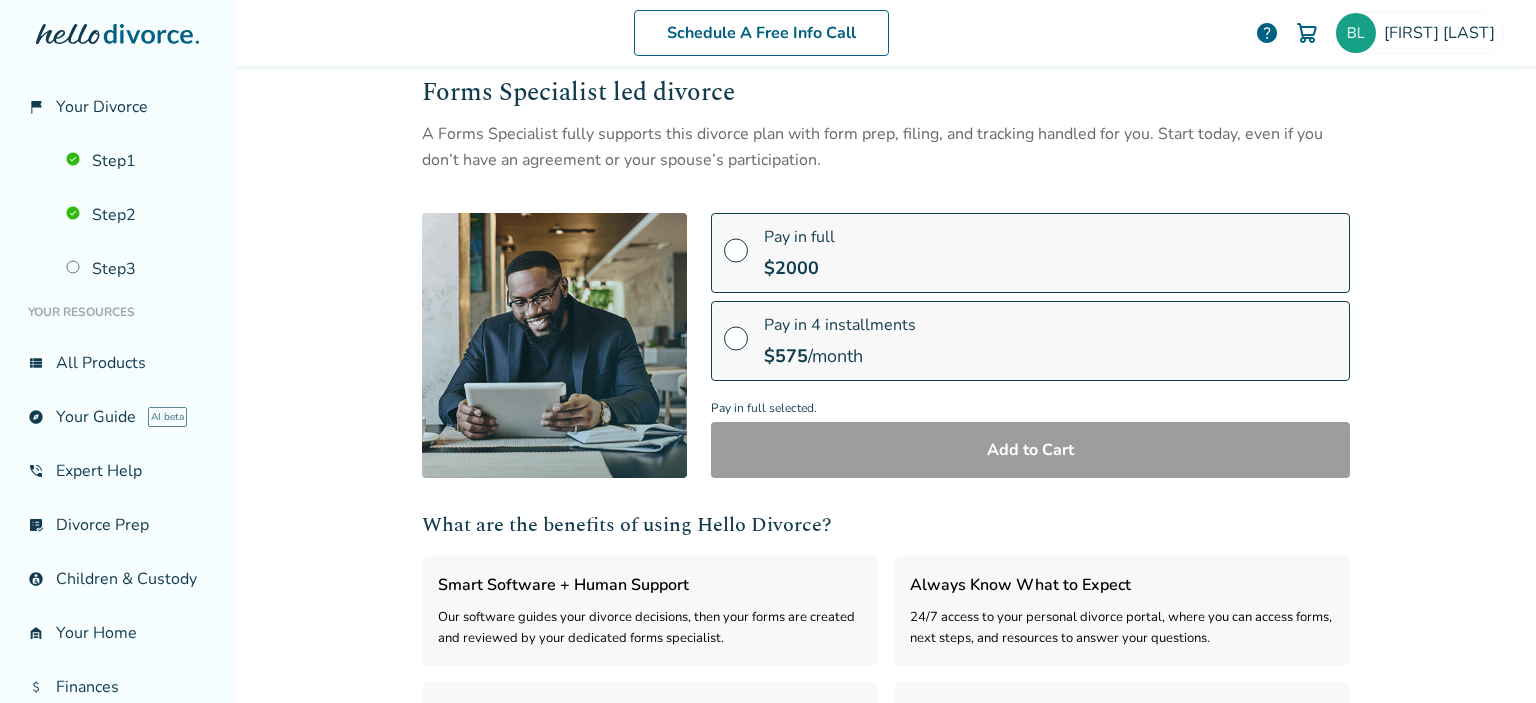click at bounding box center [736, 258] 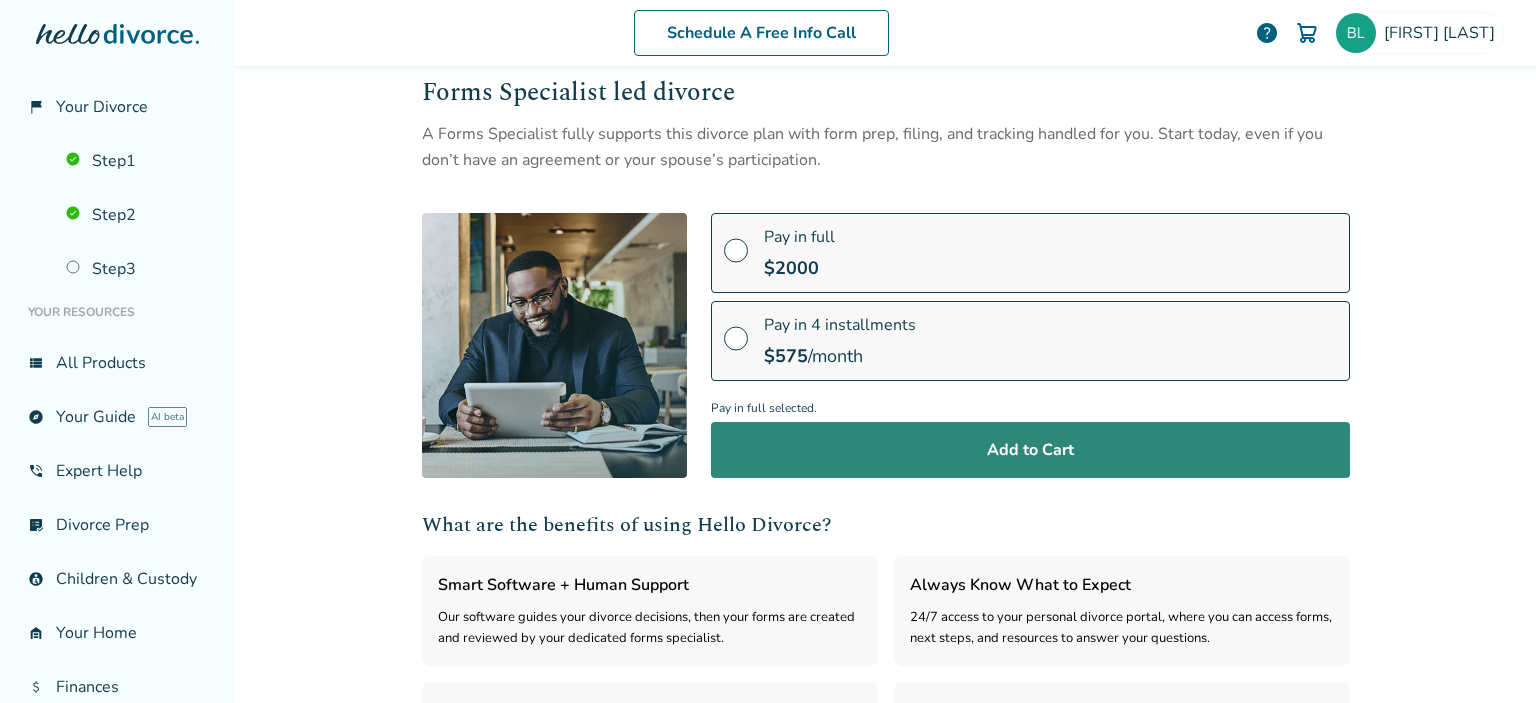 click on "Add to Cart" at bounding box center [1030, 450] 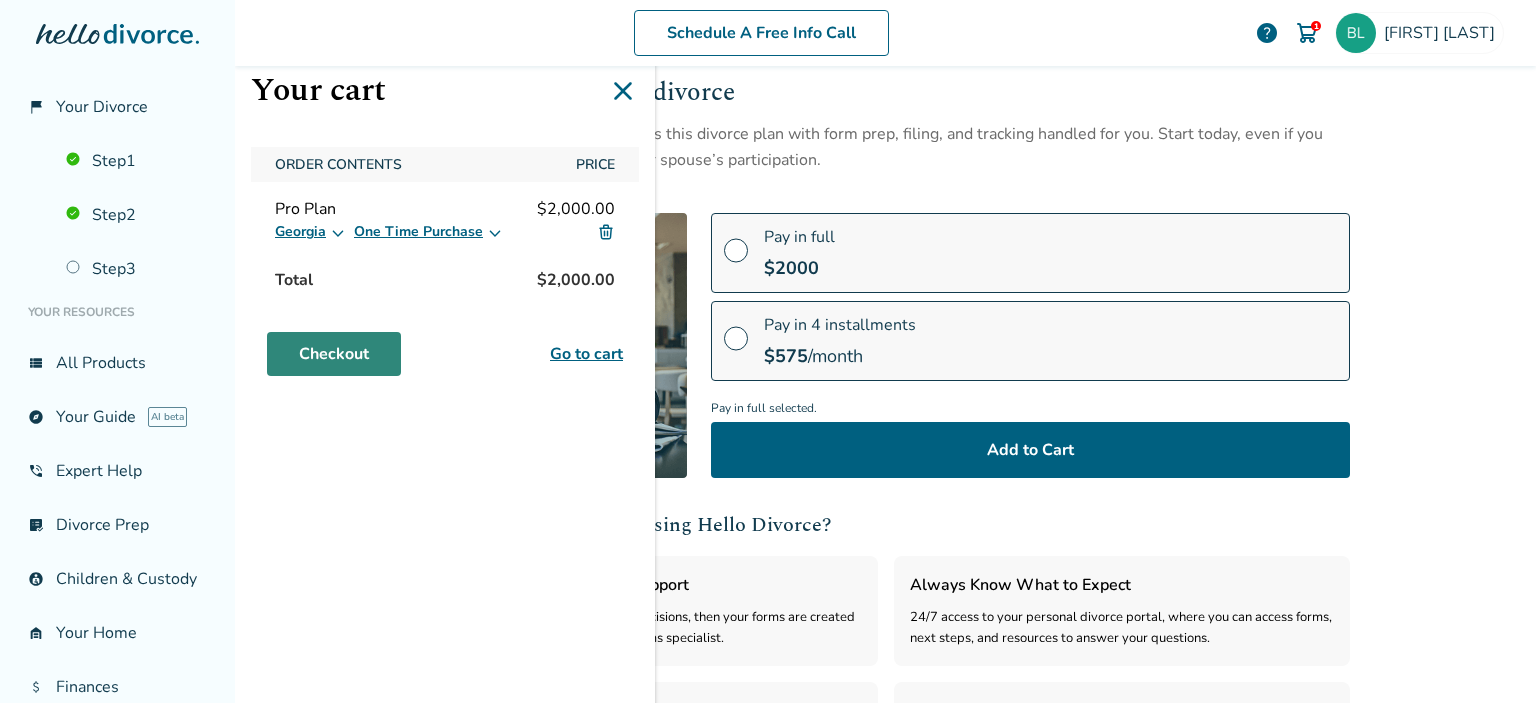 click on "Checkout" at bounding box center (334, 354) 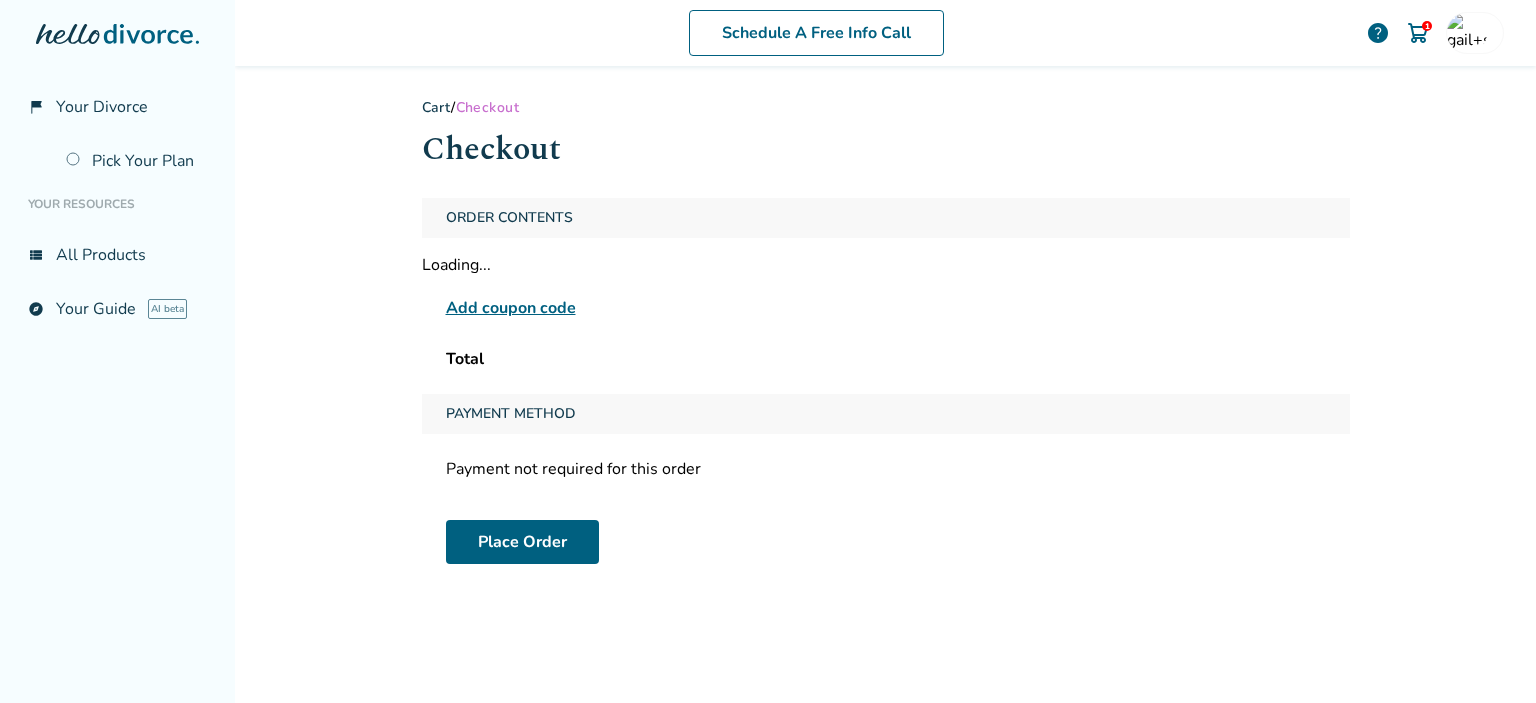 scroll, scrollTop: 0, scrollLeft: 0, axis: both 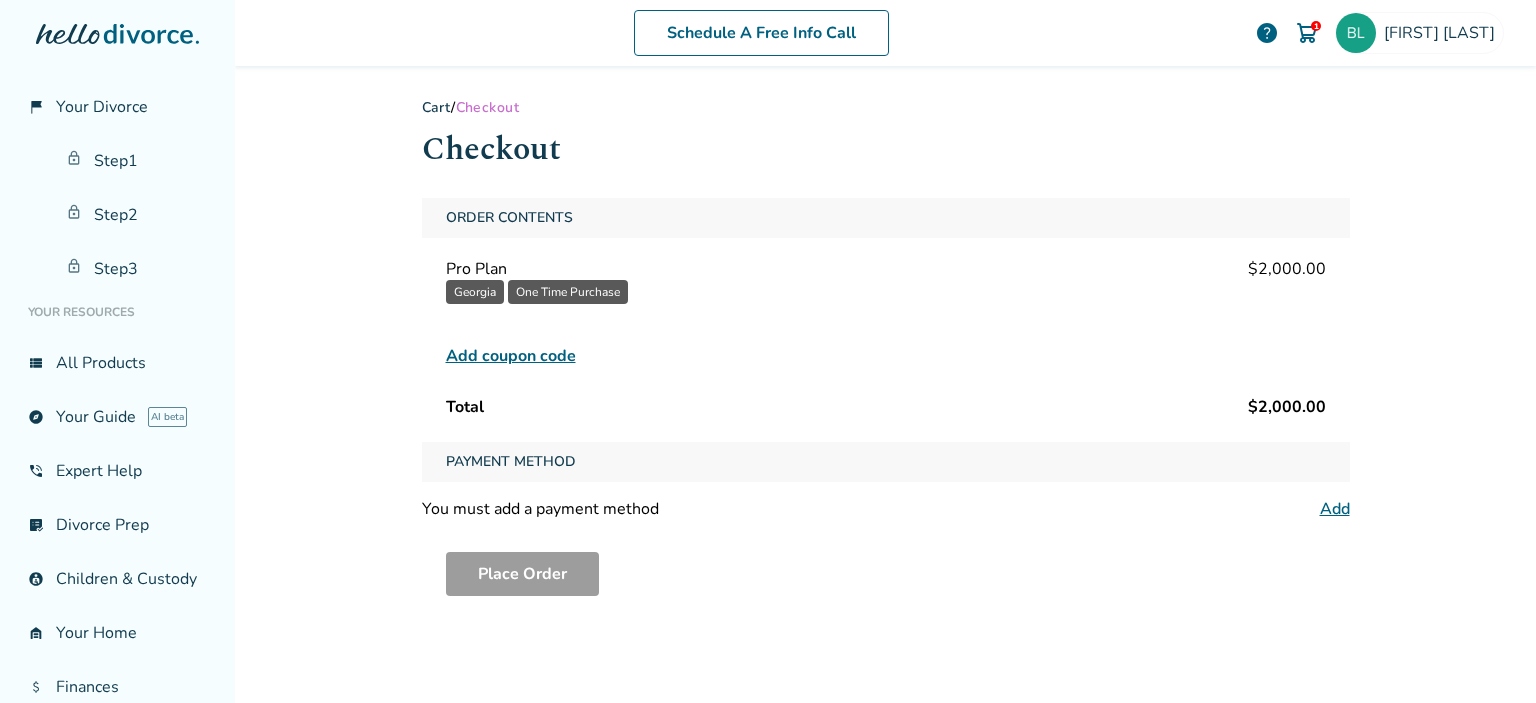 click on "Add coupon code" at bounding box center (511, 356) 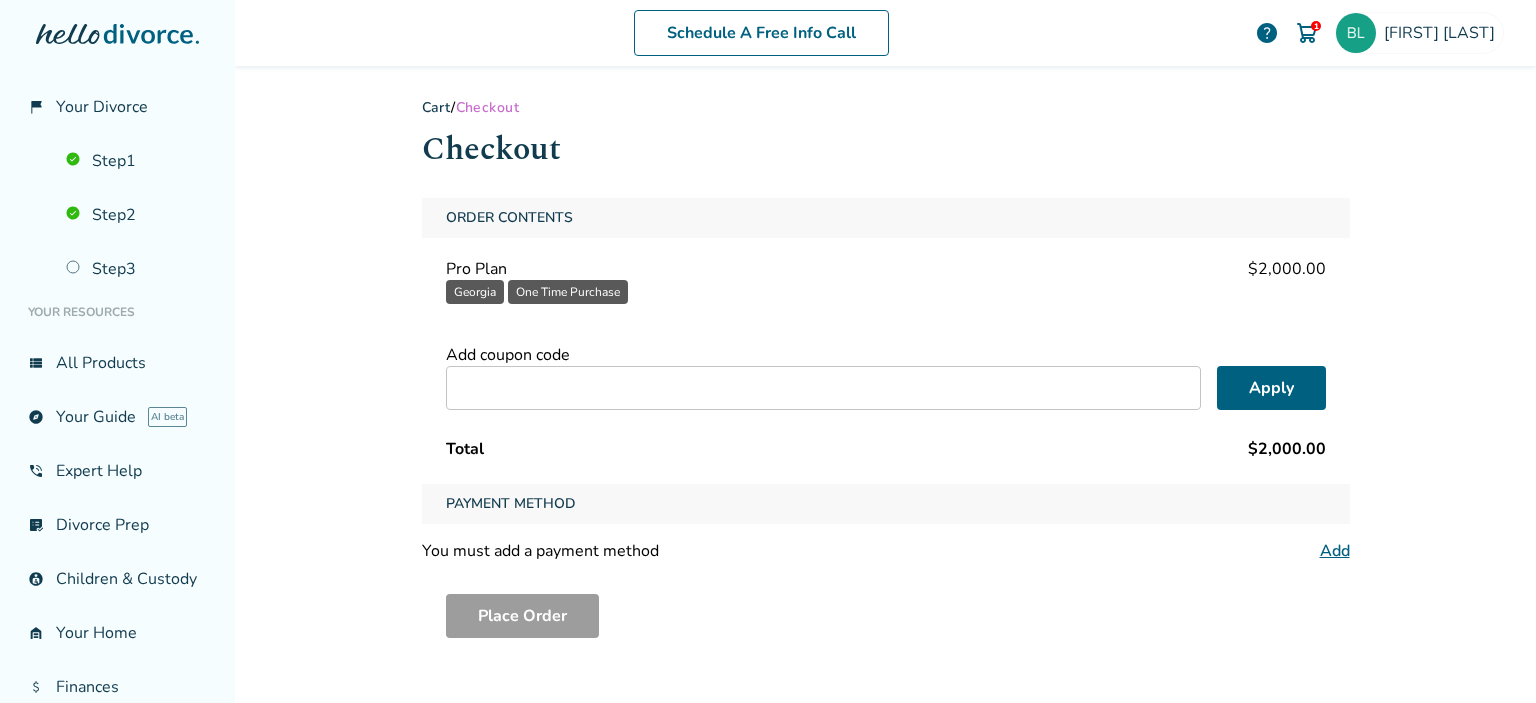 click at bounding box center [823, 388] 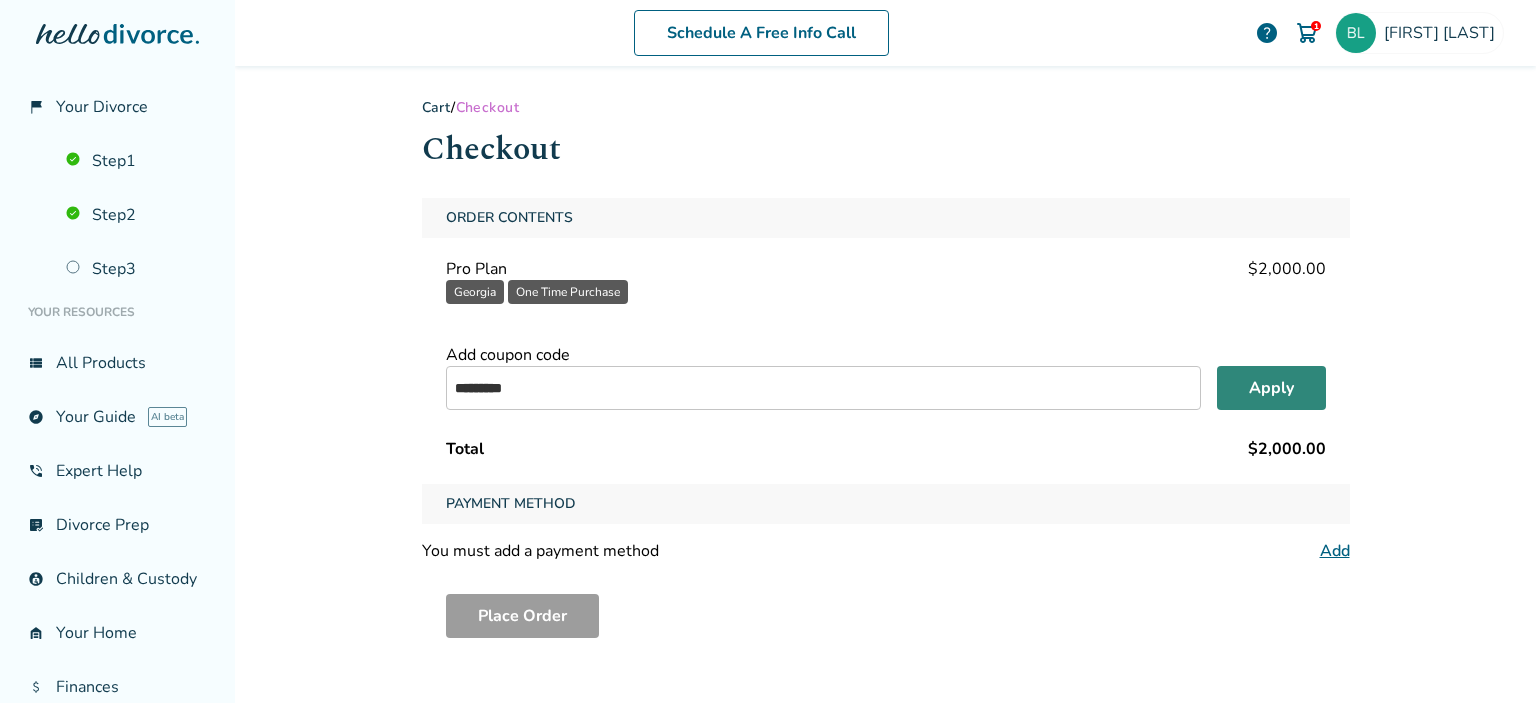 type on "*********" 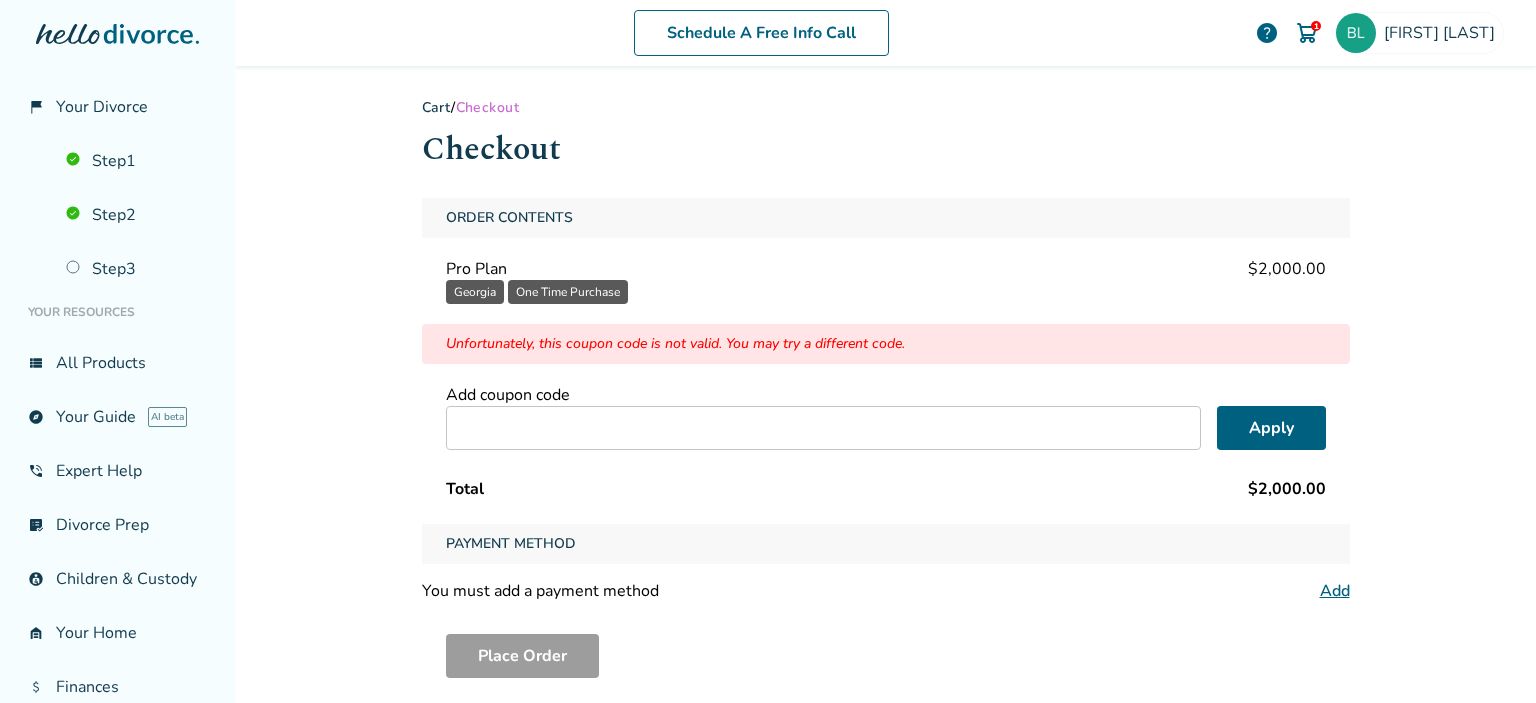 click at bounding box center [823, 428] 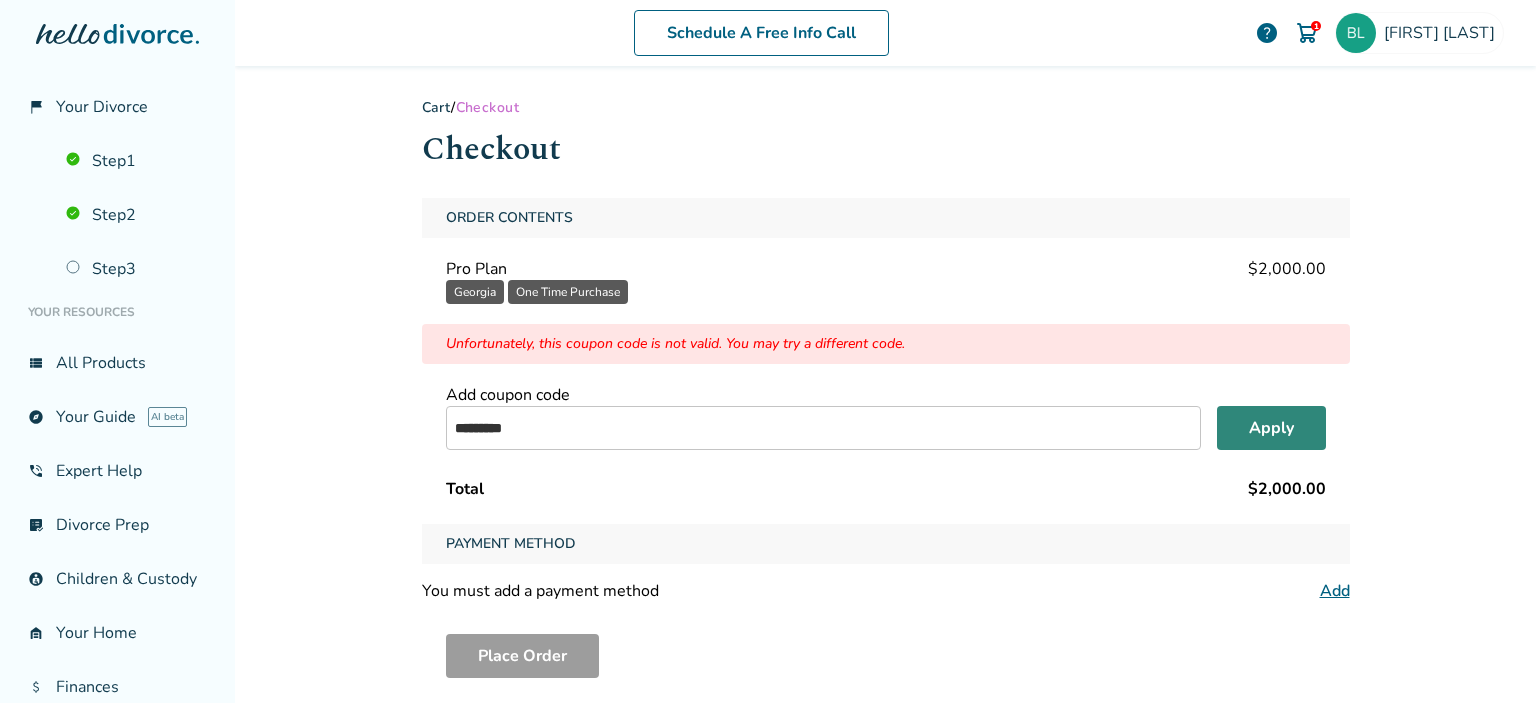 type on "*********" 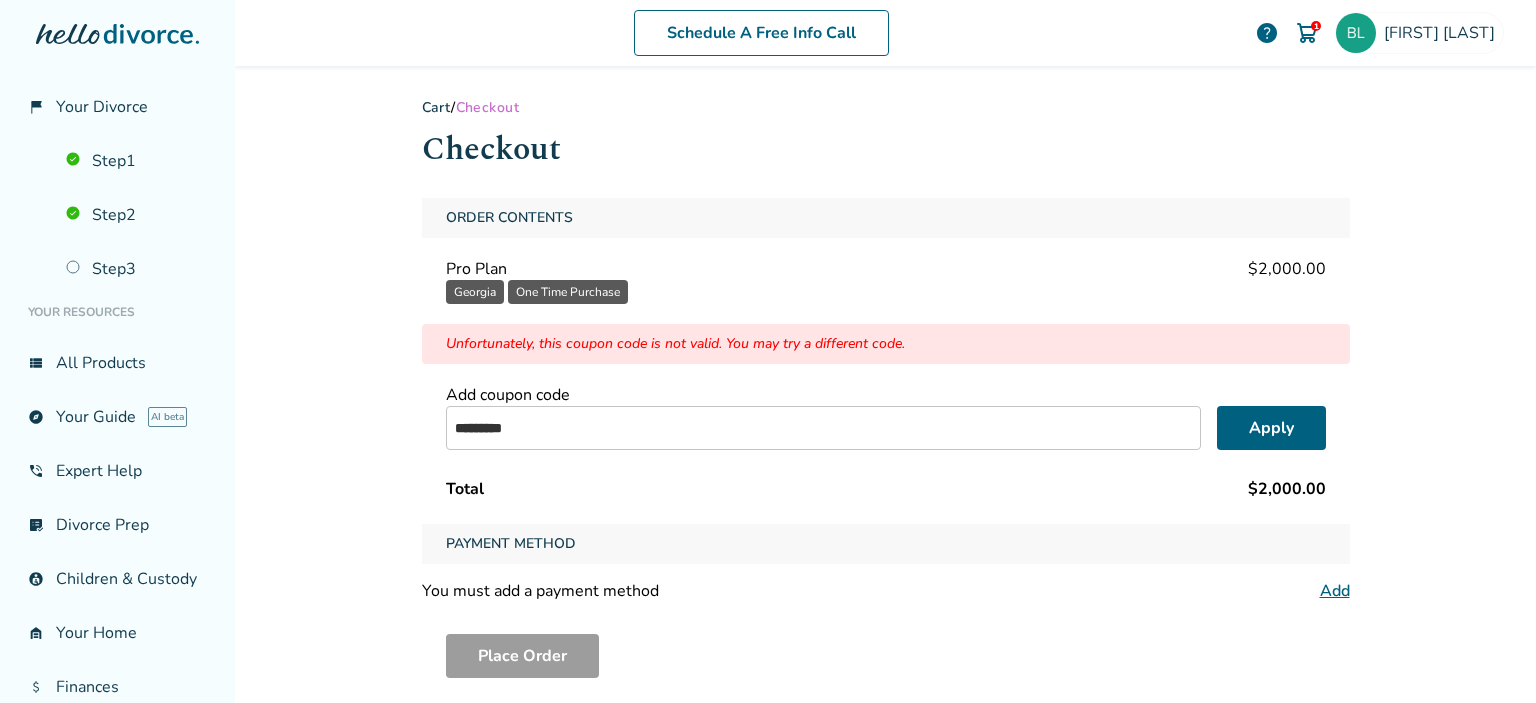 click on "*********" at bounding box center [823, 428] 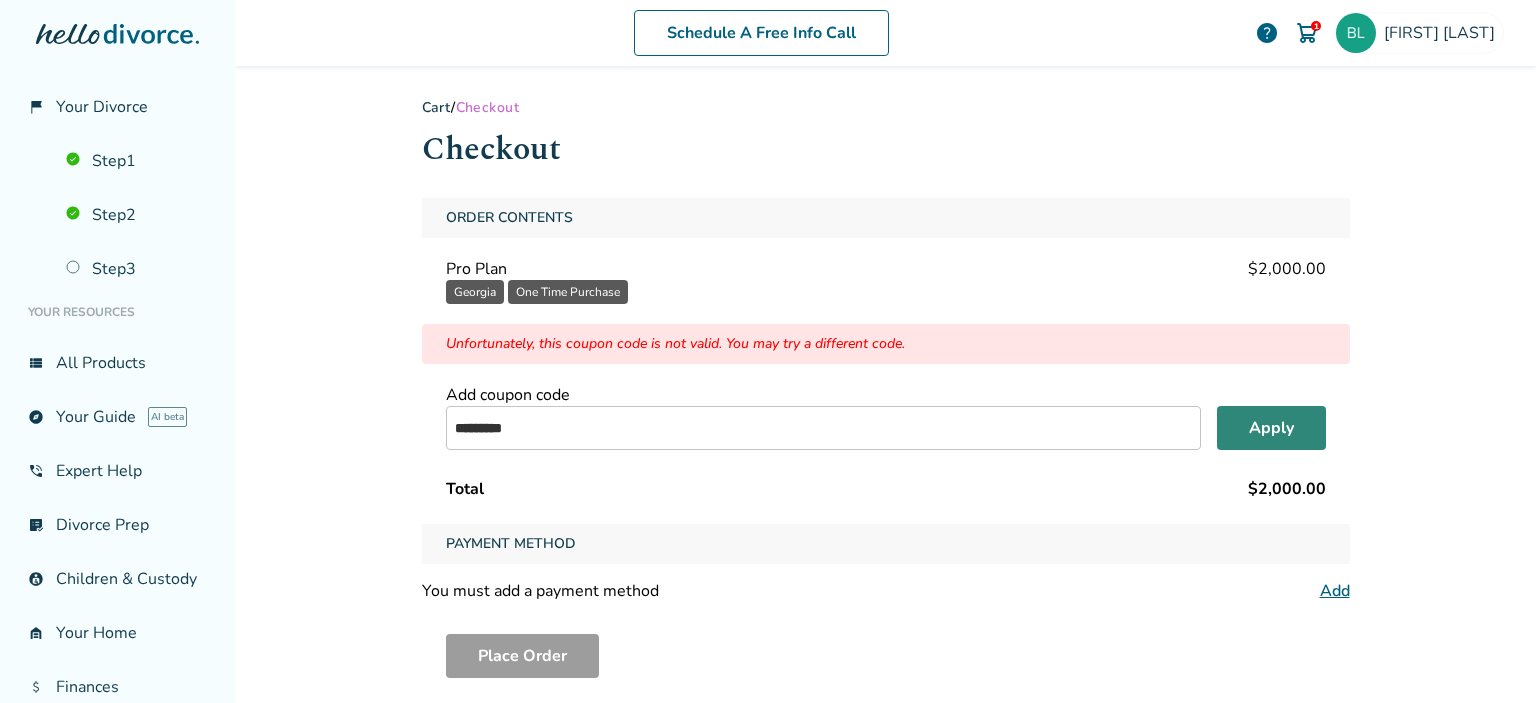 click on "Apply" at bounding box center (1271, 428) 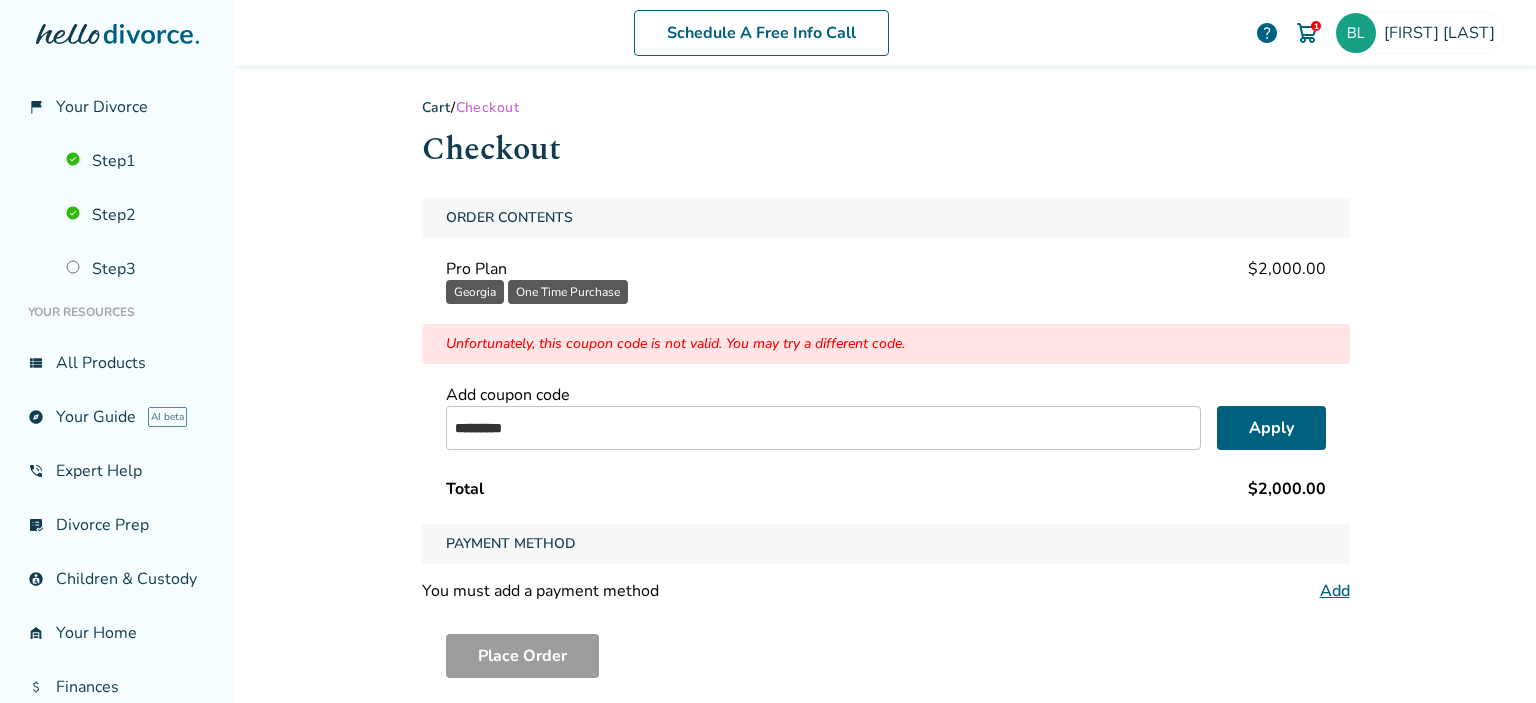 click on "*********" at bounding box center (823, 428) 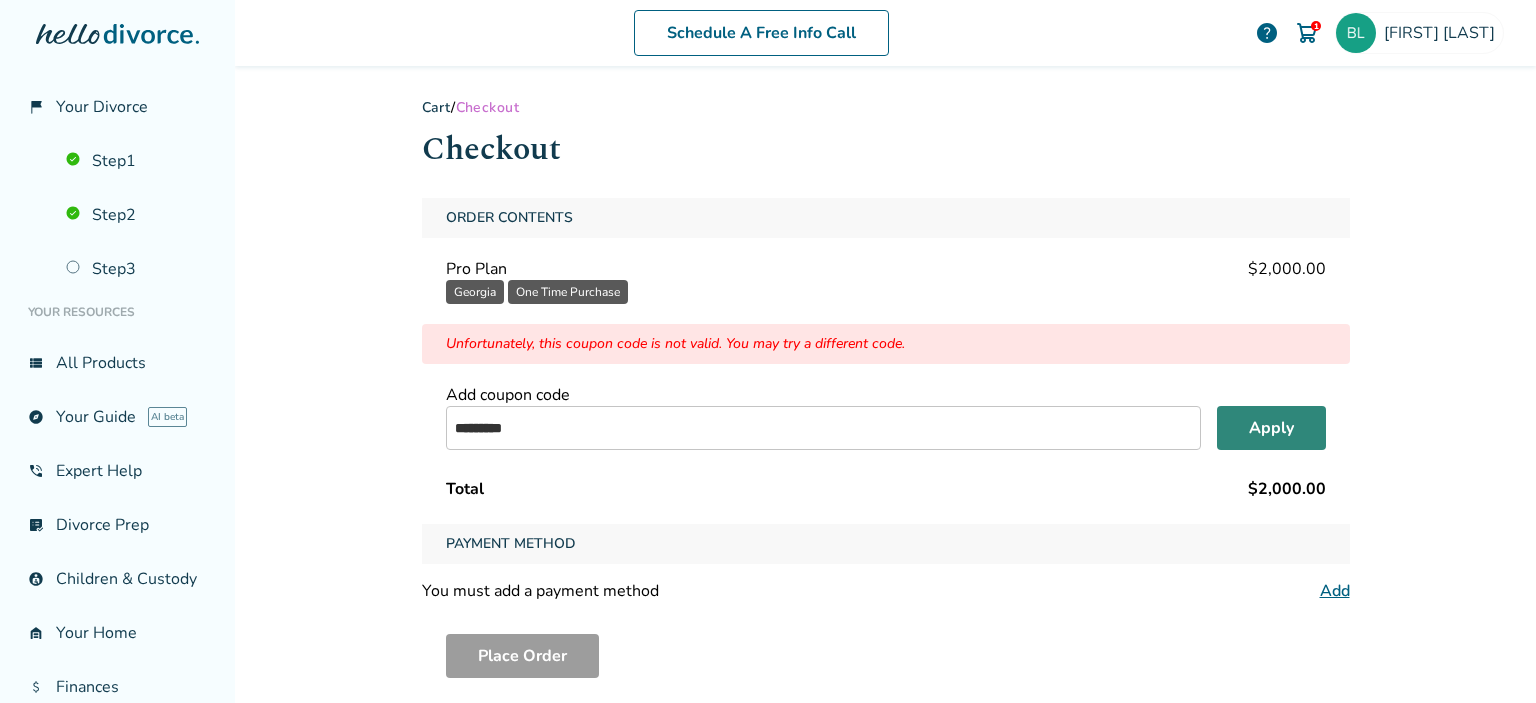 click on "Apply" at bounding box center [1271, 428] 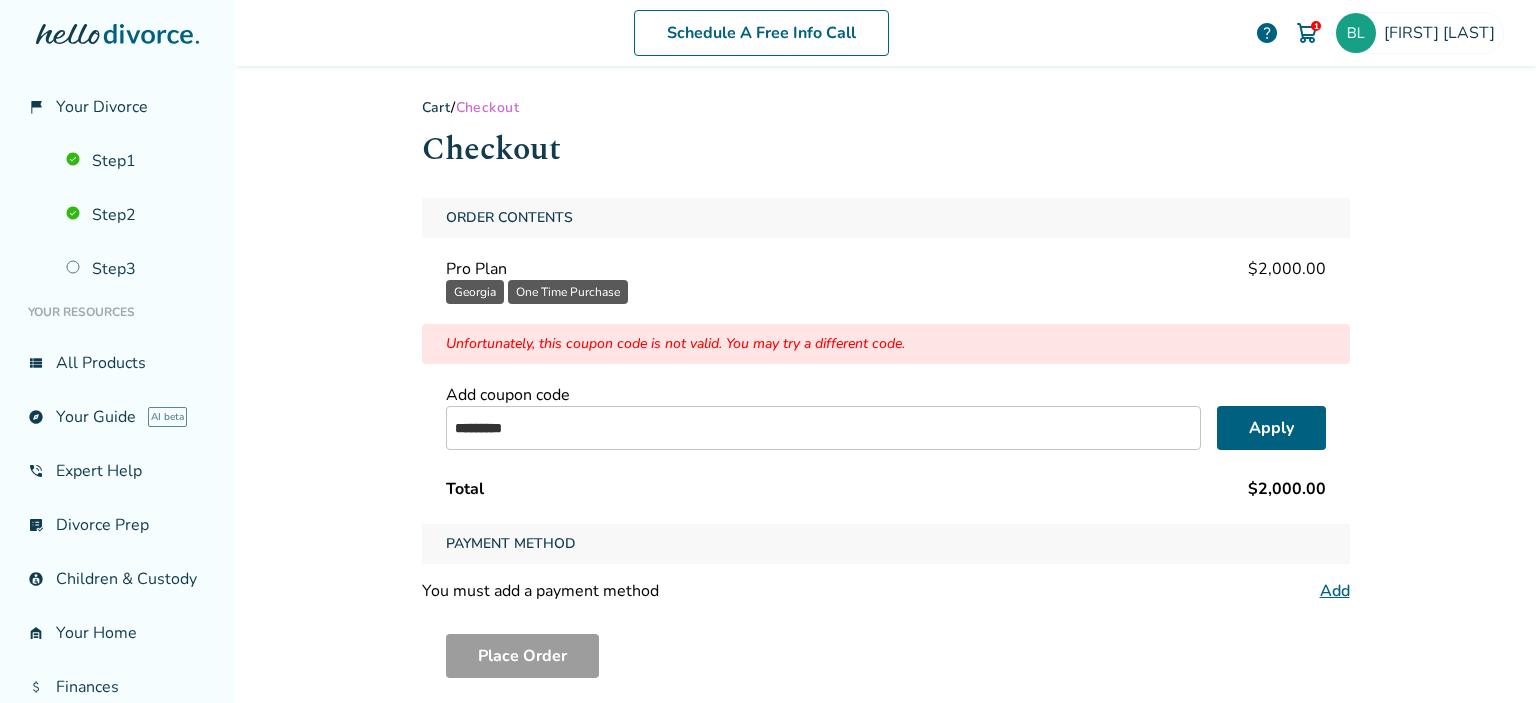 drag, startPoint x: 556, startPoint y: 430, endPoint x: 334, endPoint y: 439, distance: 222.18236 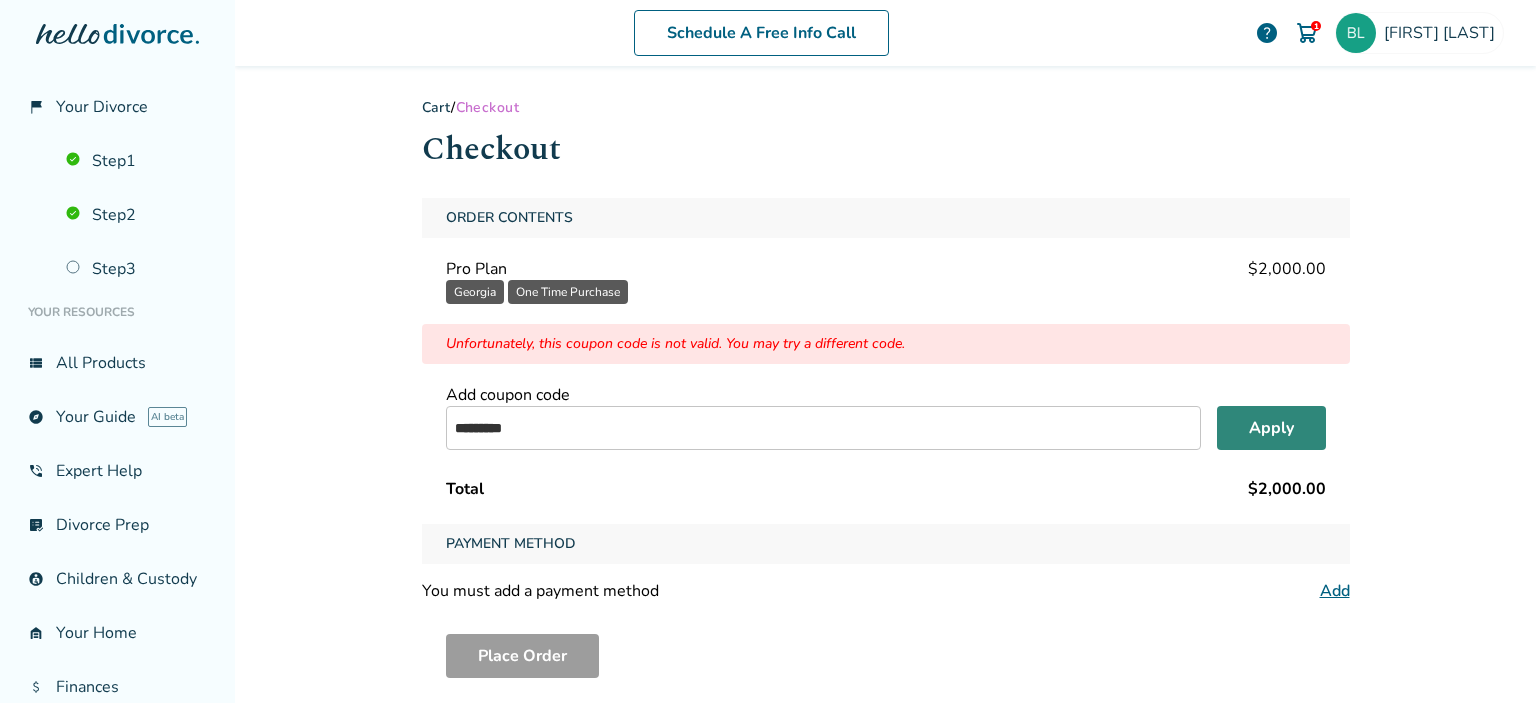 type on "*********" 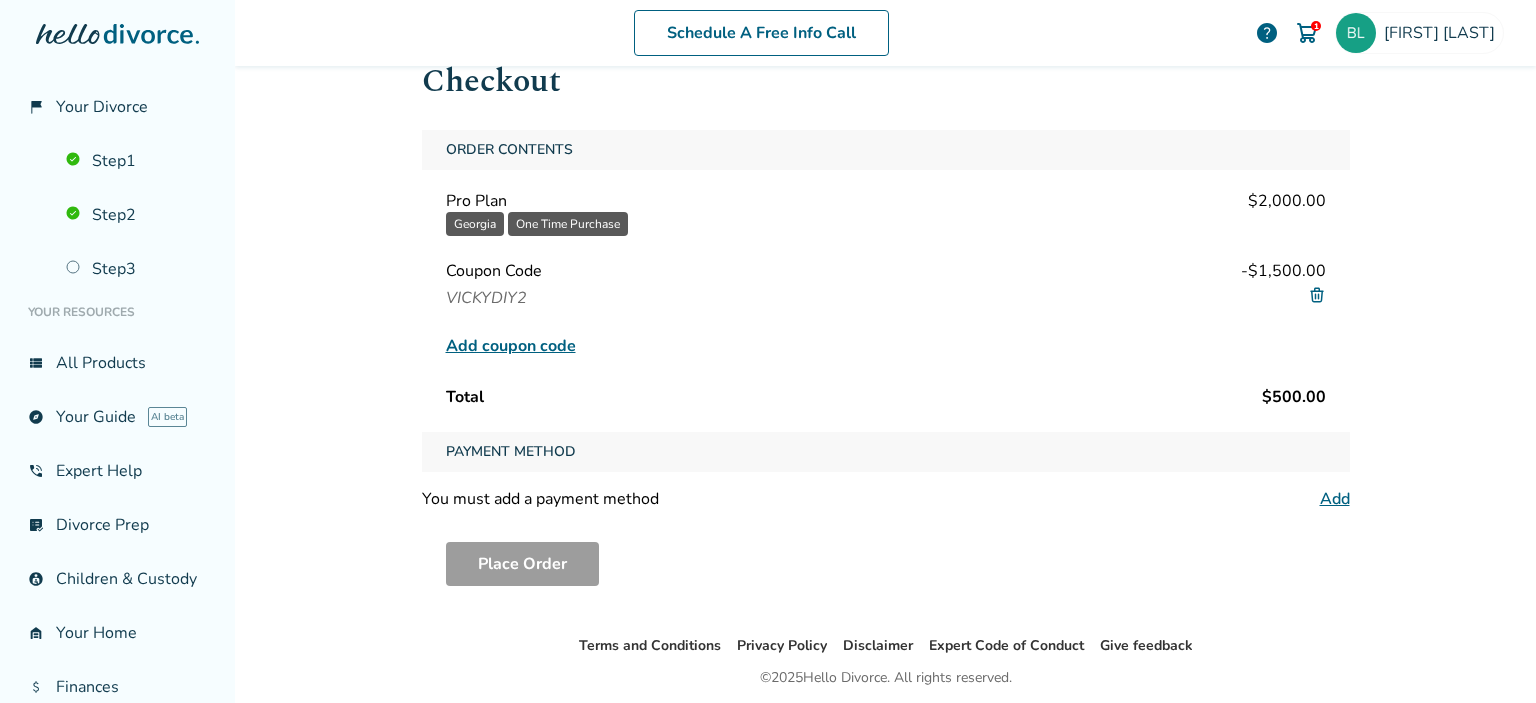 scroll, scrollTop: 136, scrollLeft: 0, axis: vertical 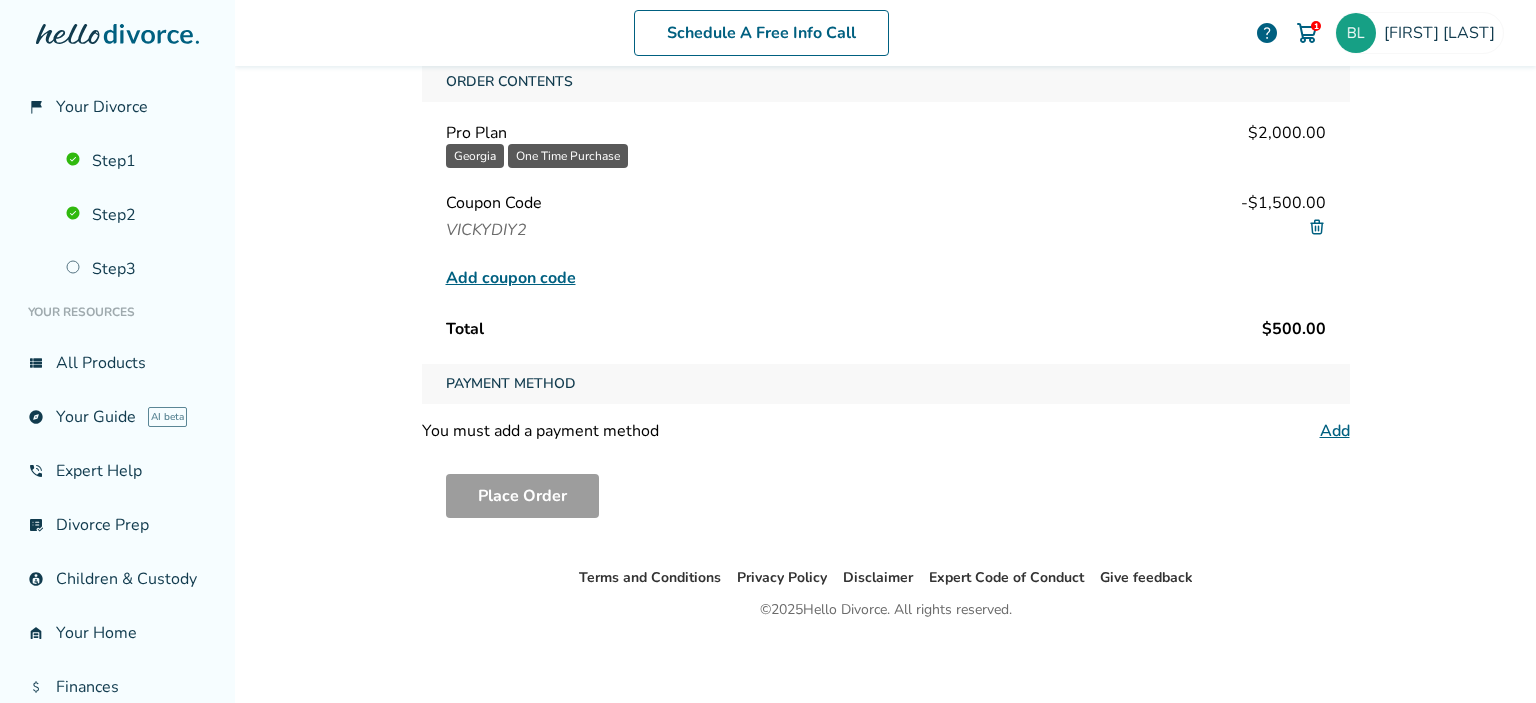 click on "Add" at bounding box center [1335, 431] 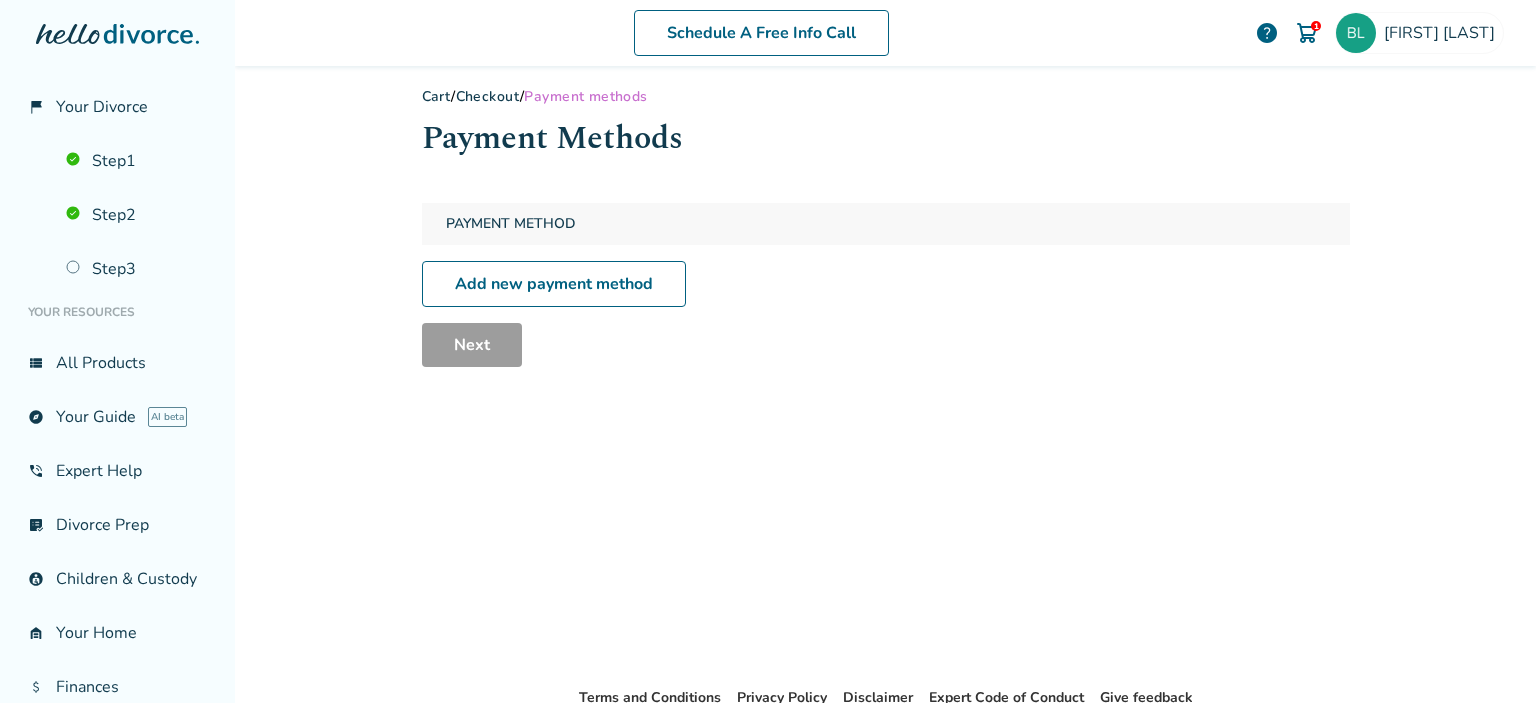 scroll, scrollTop: 0, scrollLeft: 0, axis: both 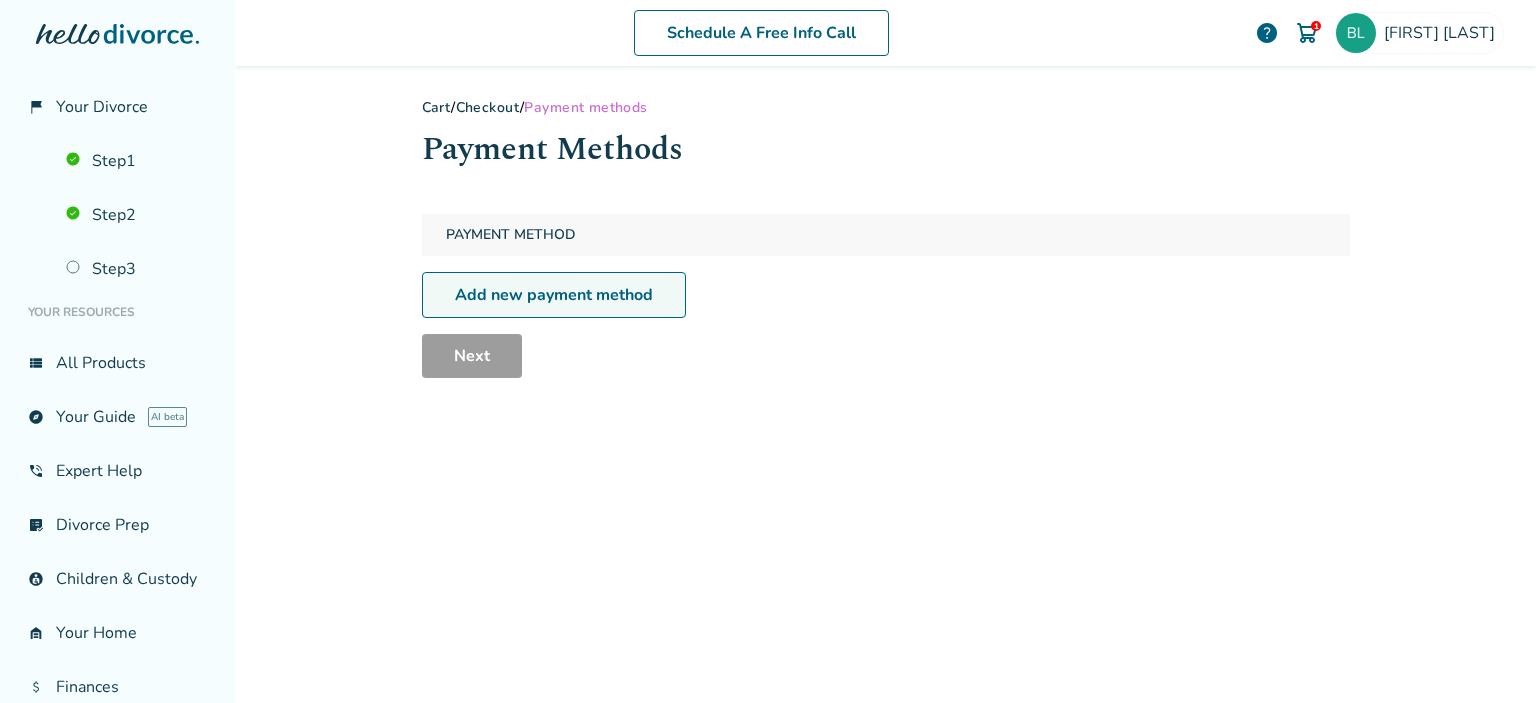 click on "Add new payment method" at bounding box center (554, 295) 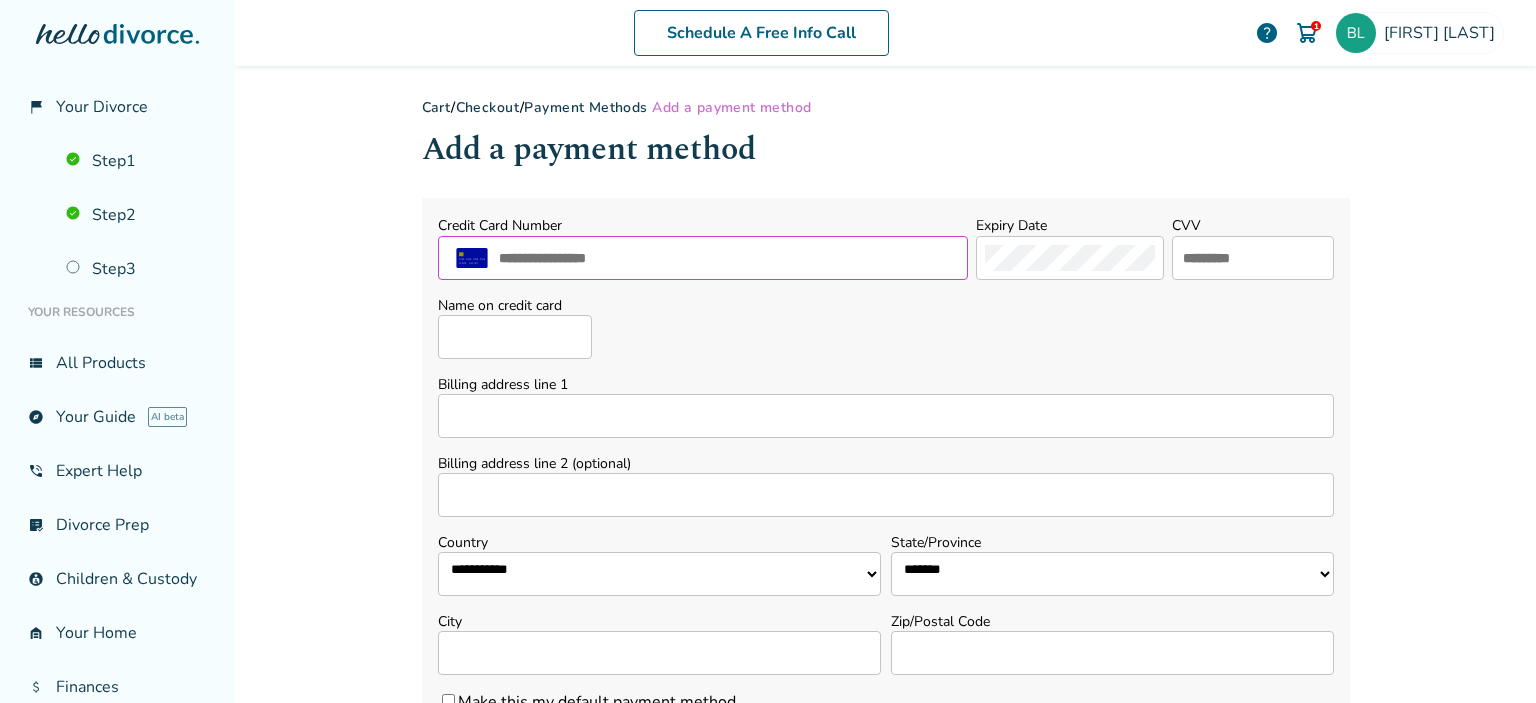 click at bounding box center [728, 258] 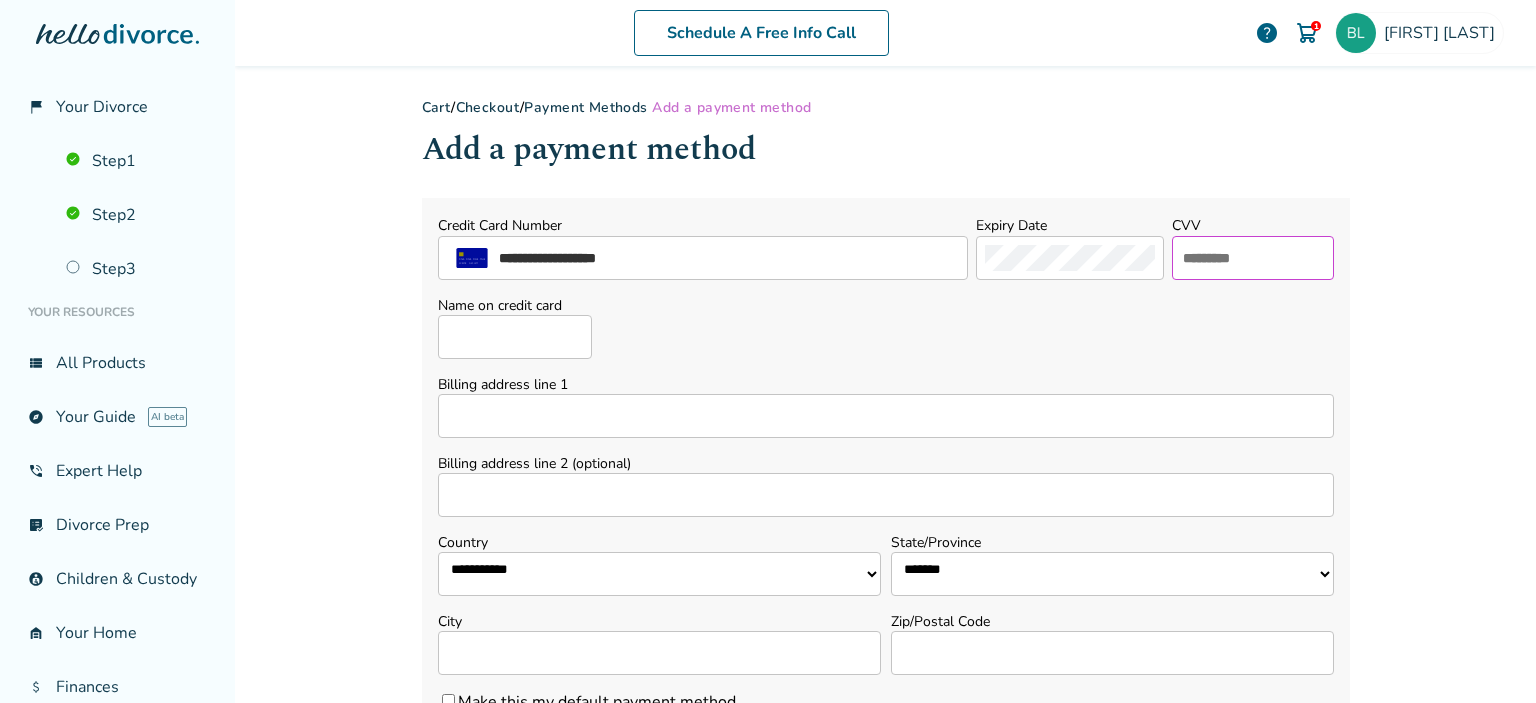 type on "***" 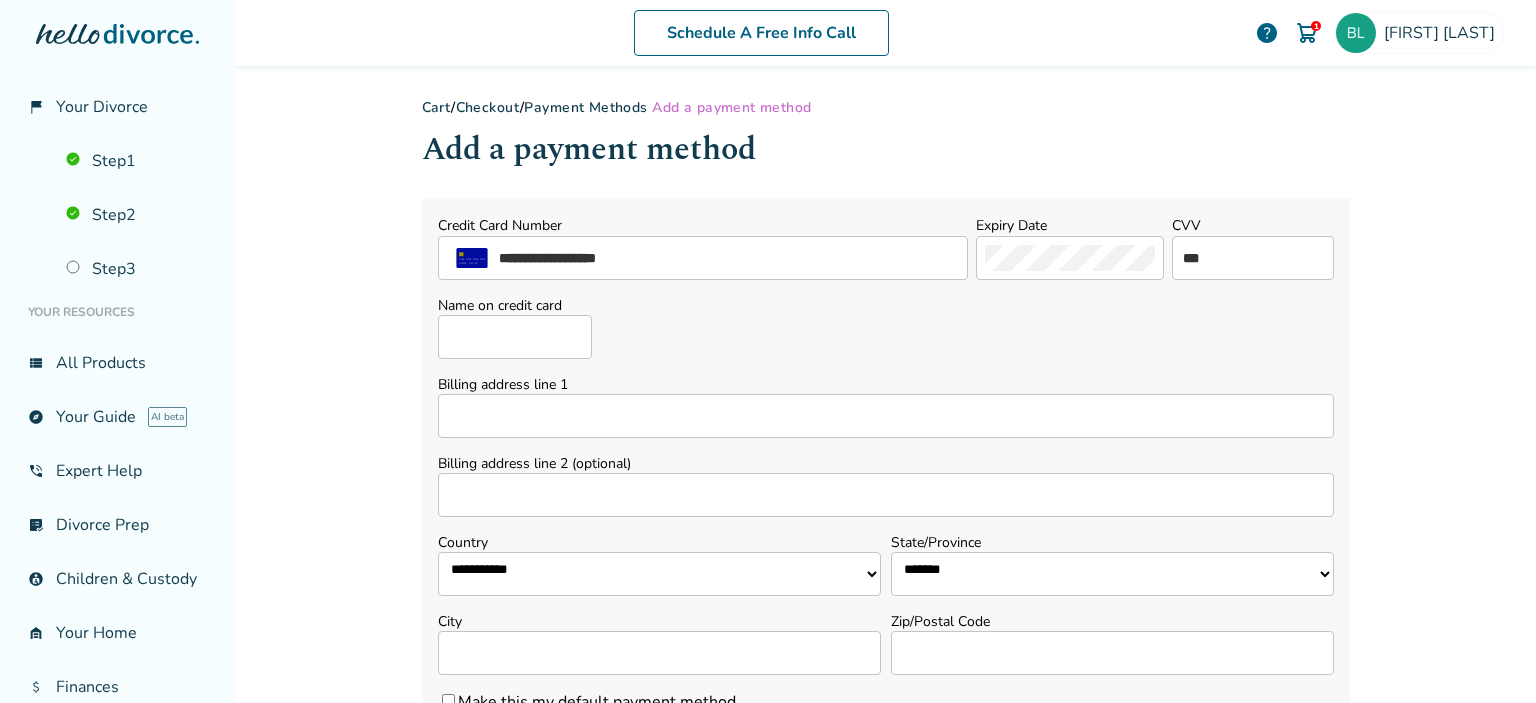 type on "**********" 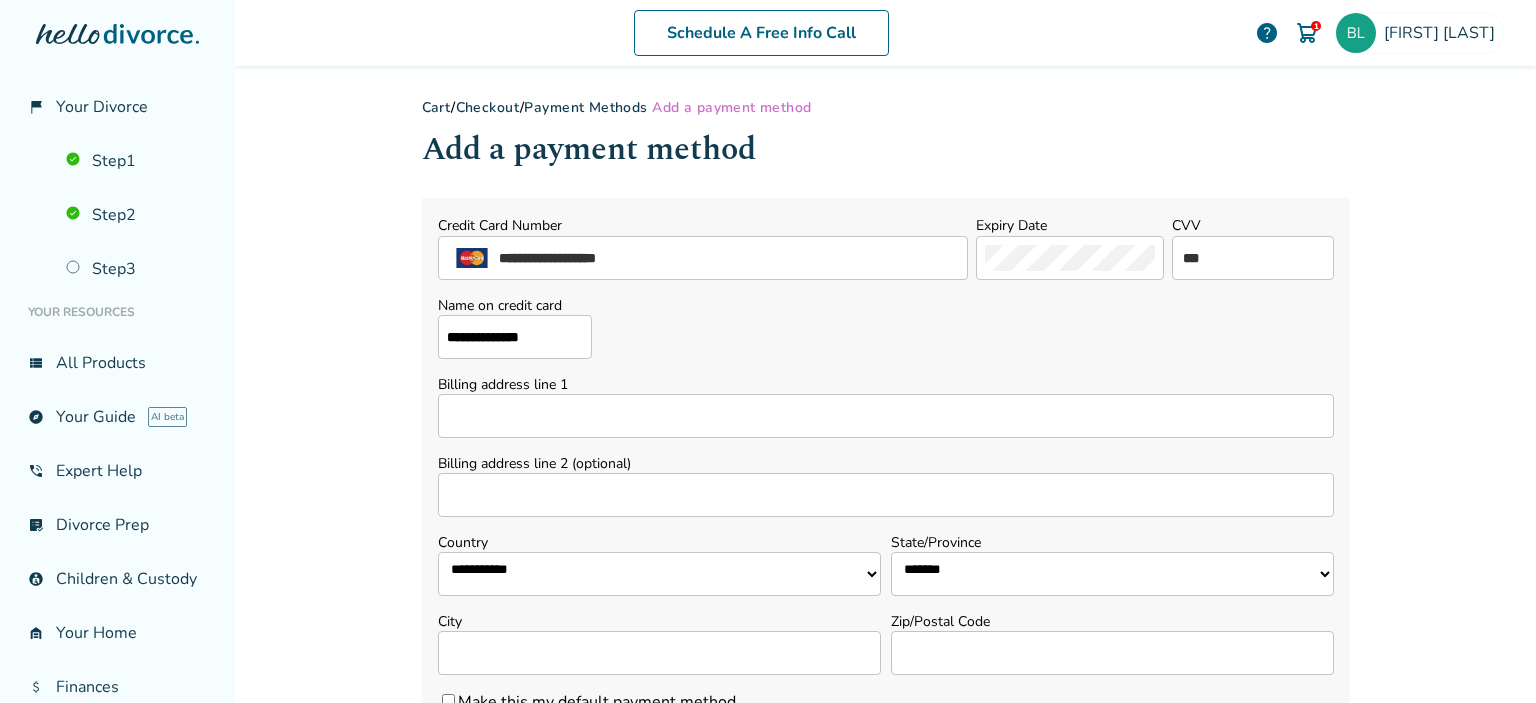 click on "Billing address line 1" at bounding box center [886, 416] 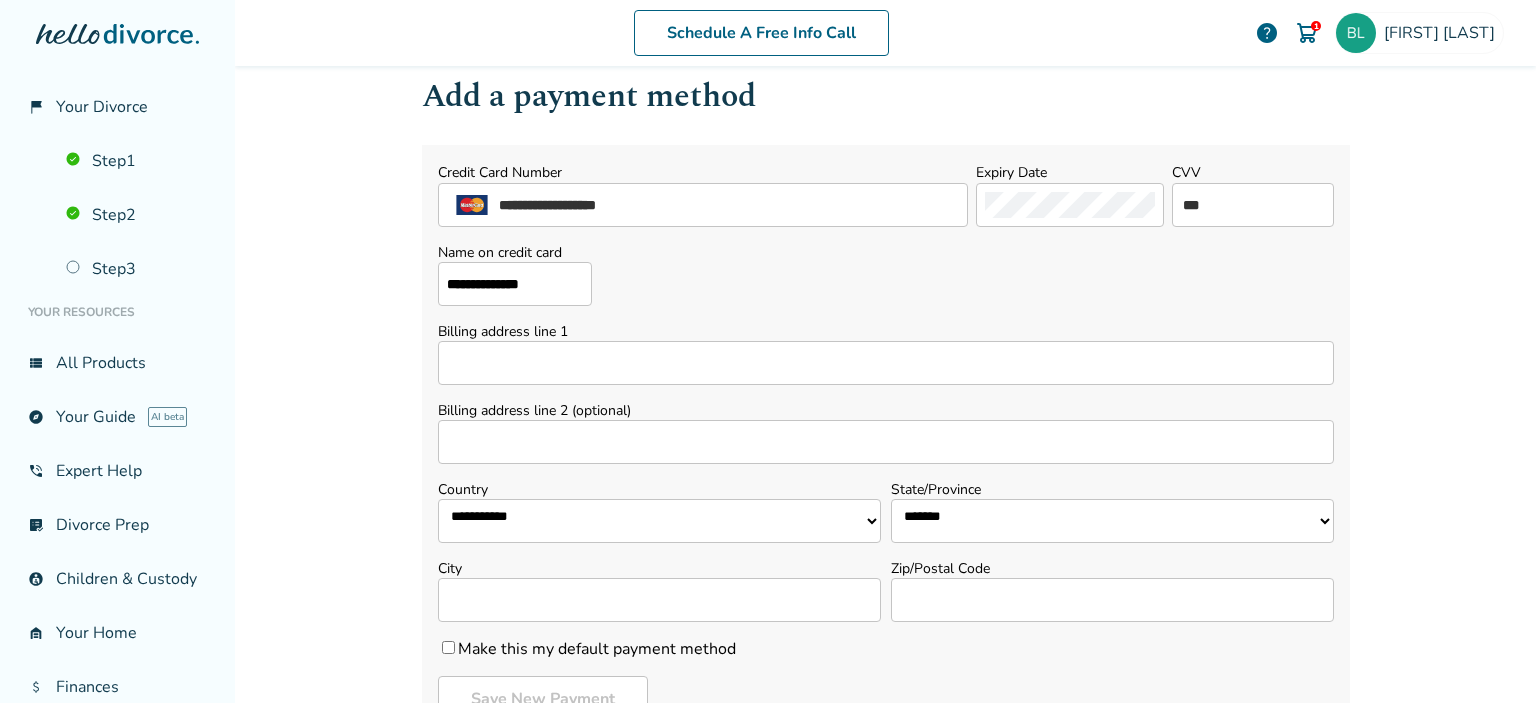 scroll, scrollTop: 100, scrollLeft: 0, axis: vertical 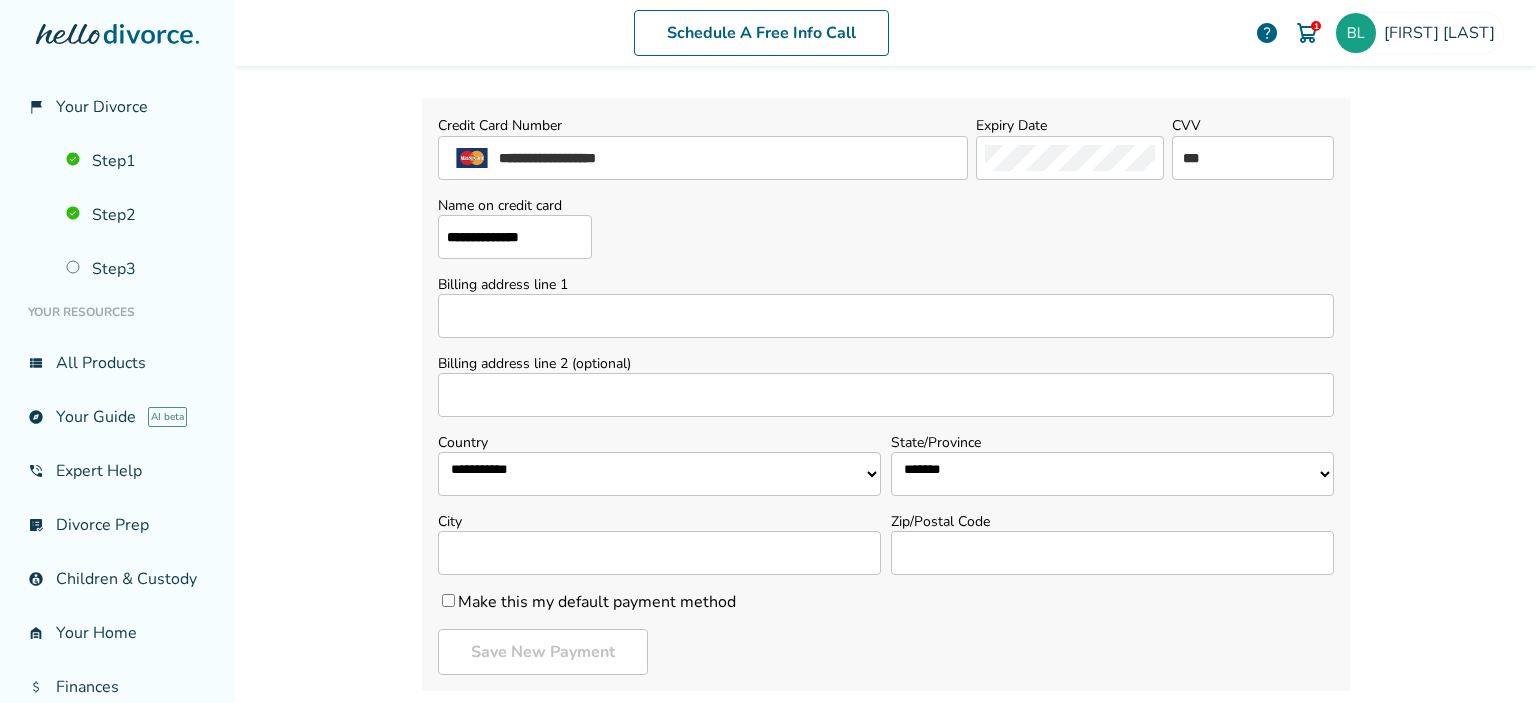 click on "Billing address line 1" at bounding box center [886, 316] 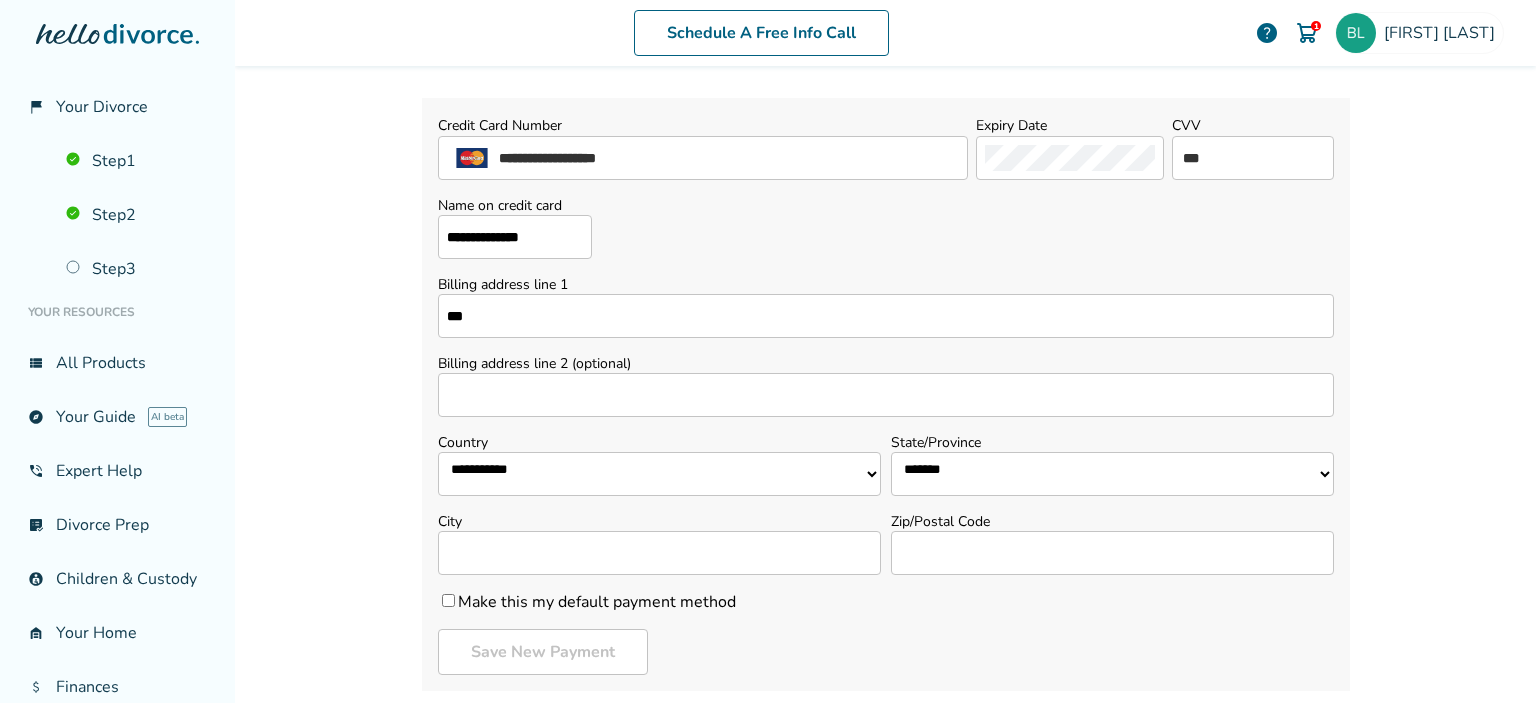 type on "**********" 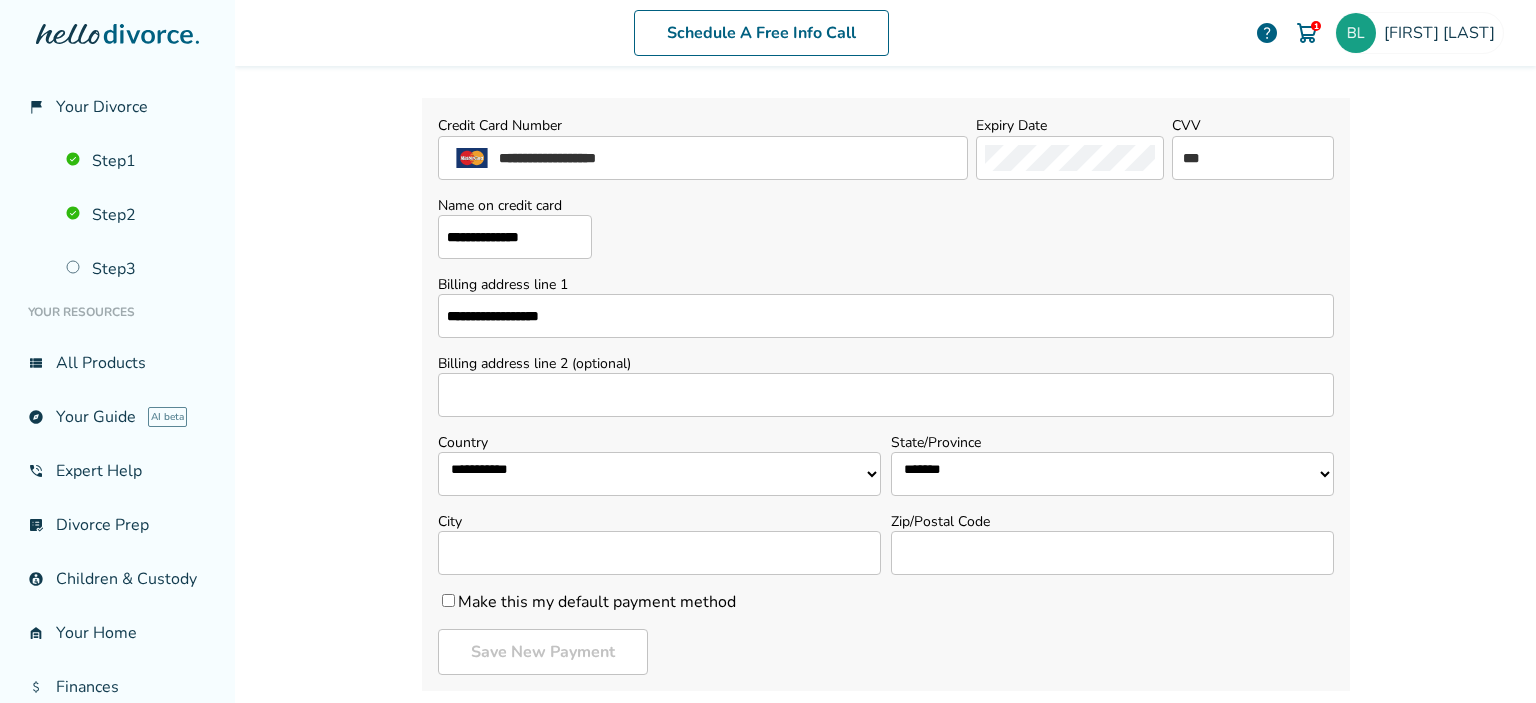 click on "Billing address line 2 (optional)" at bounding box center (886, 395) 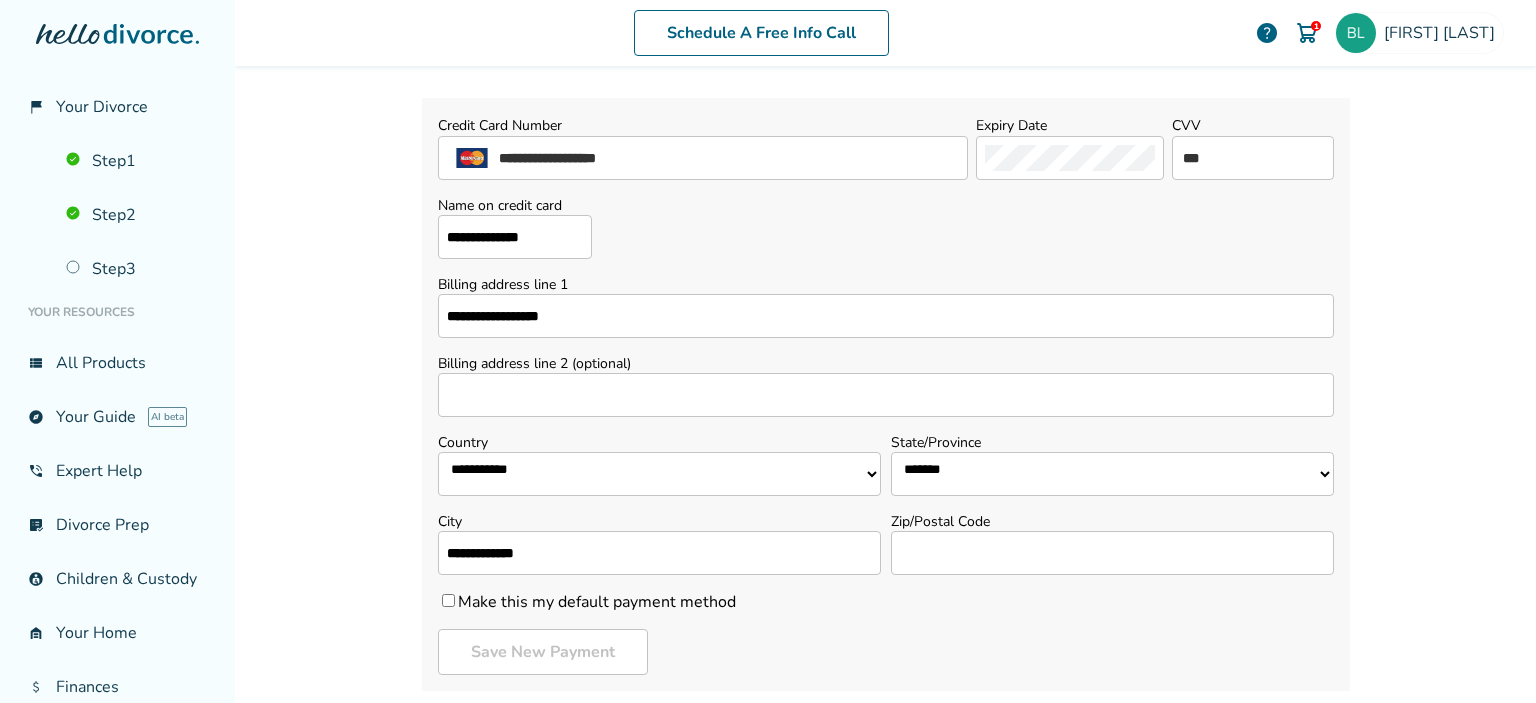 type on "**********" 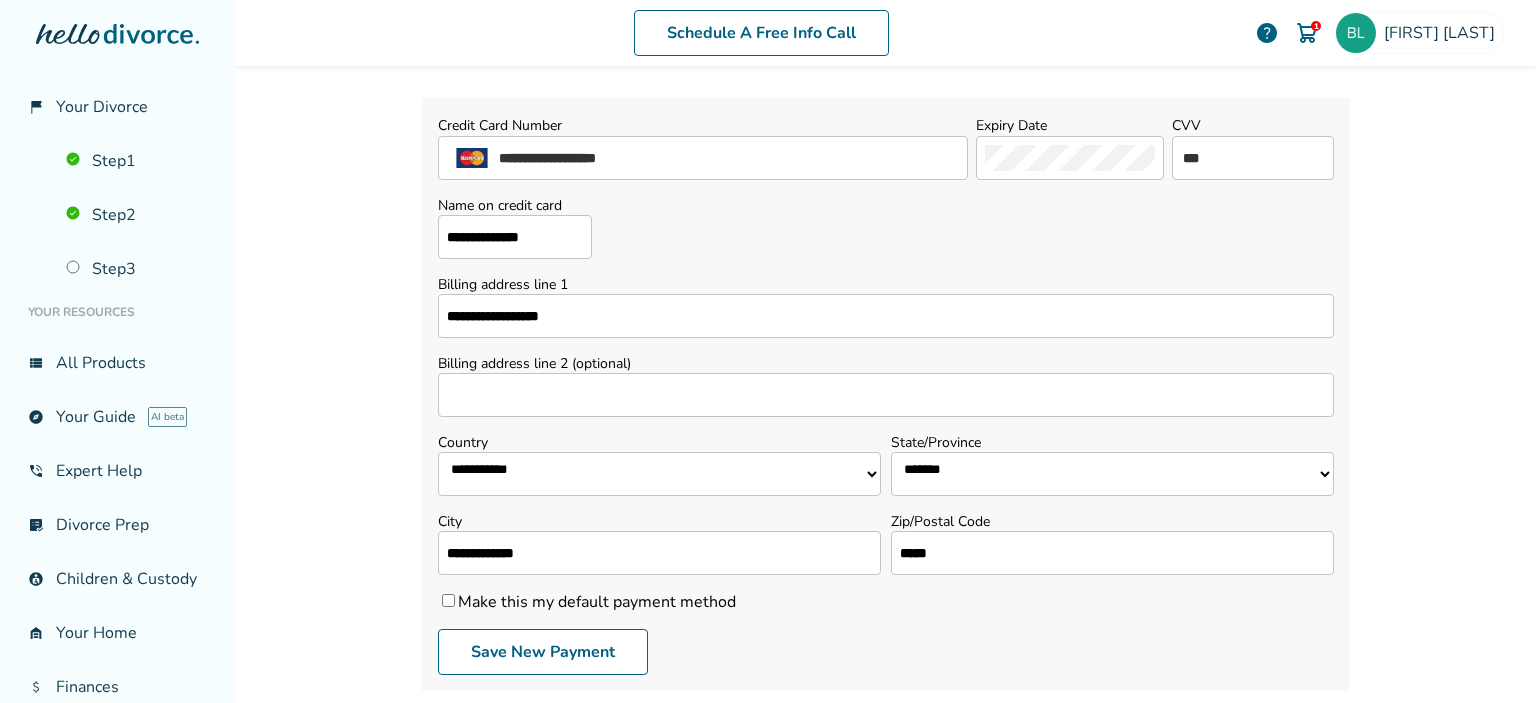 type on "*****" 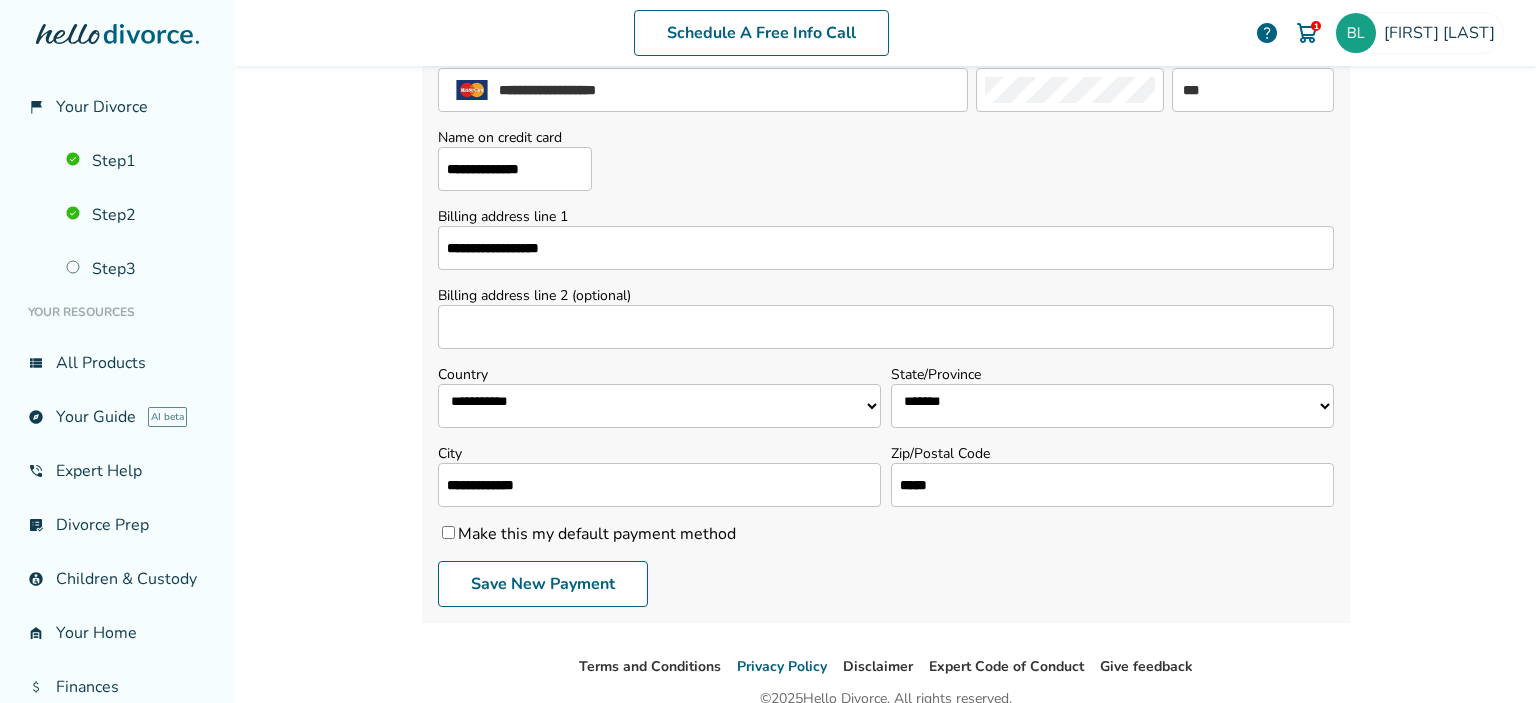 scroll, scrollTop: 200, scrollLeft: 0, axis: vertical 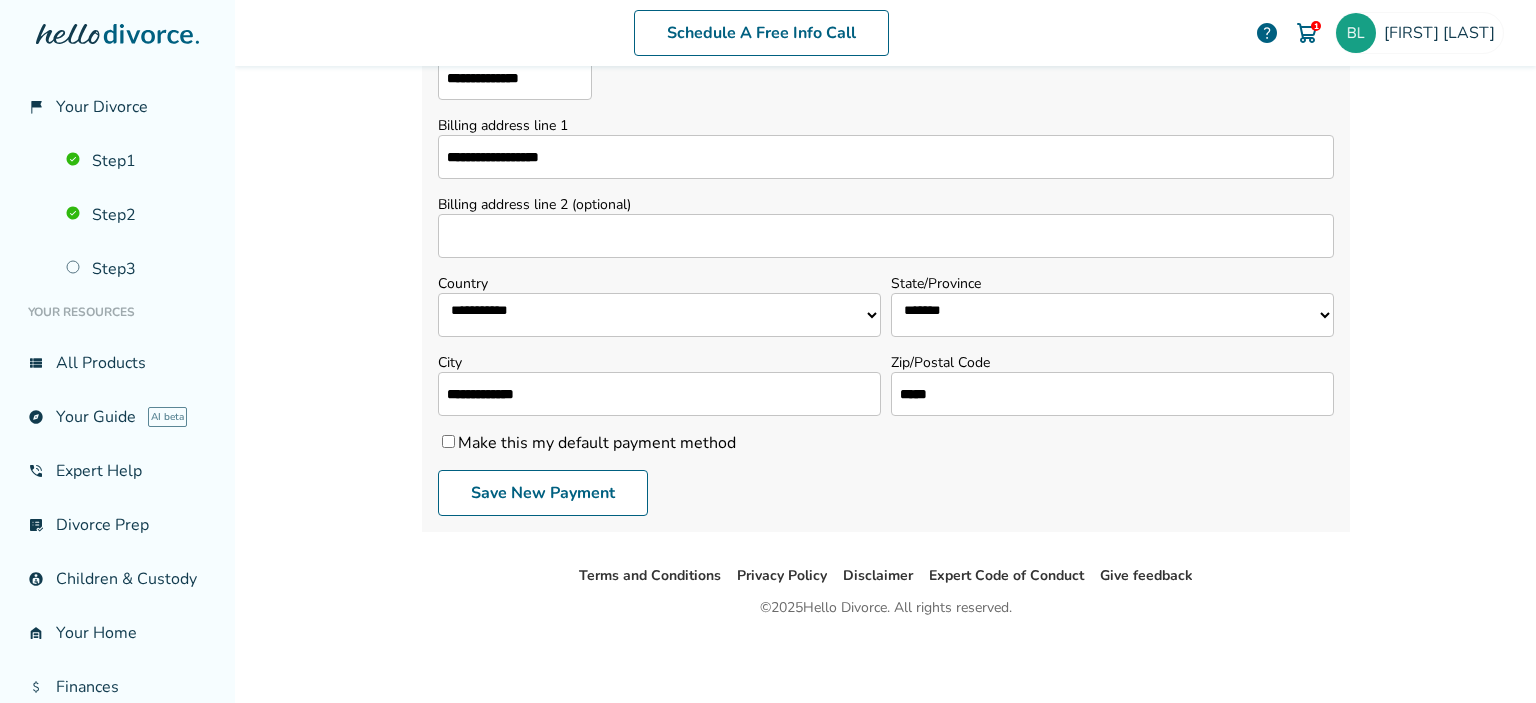 click on "**********" at bounding box center [659, 394] 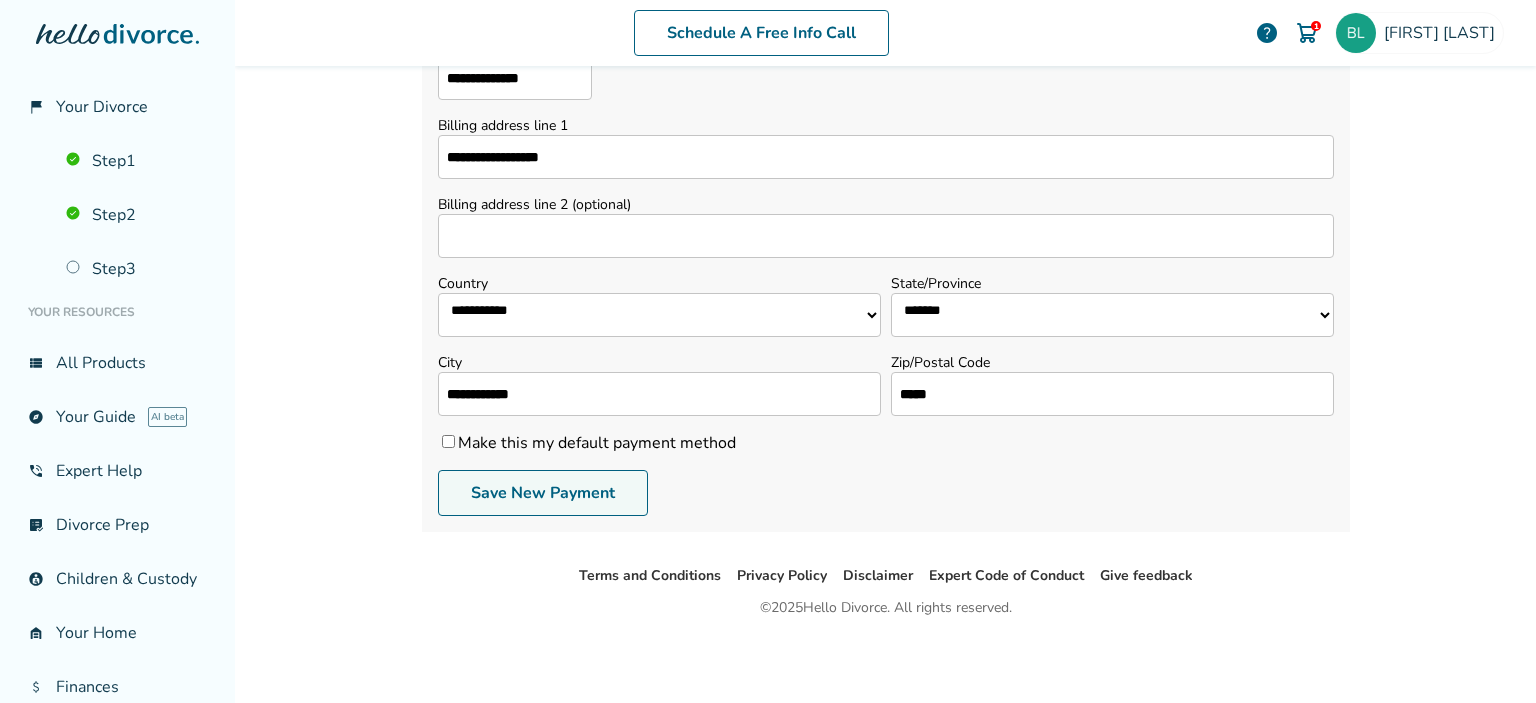 type on "**********" 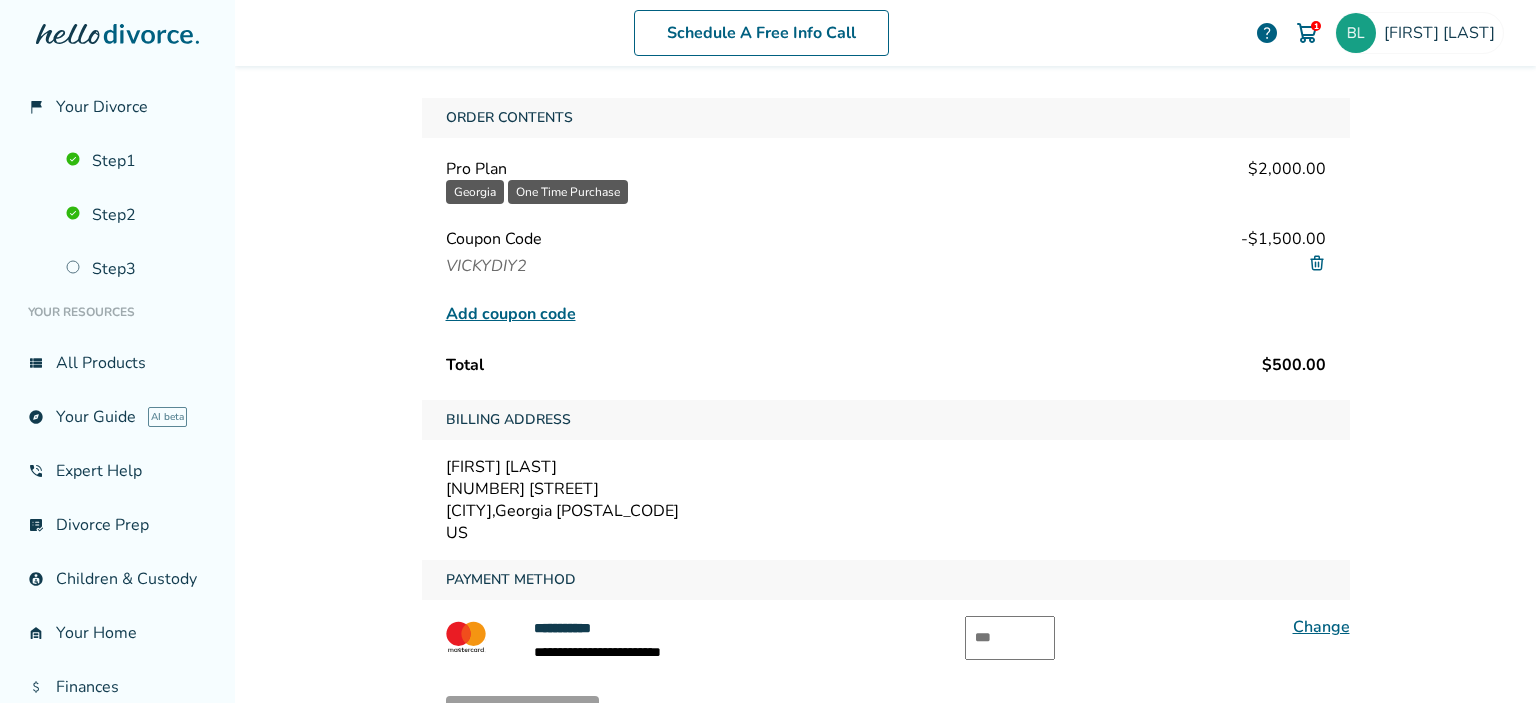 scroll, scrollTop: 321, scrollLeft: 0, axis: vertical 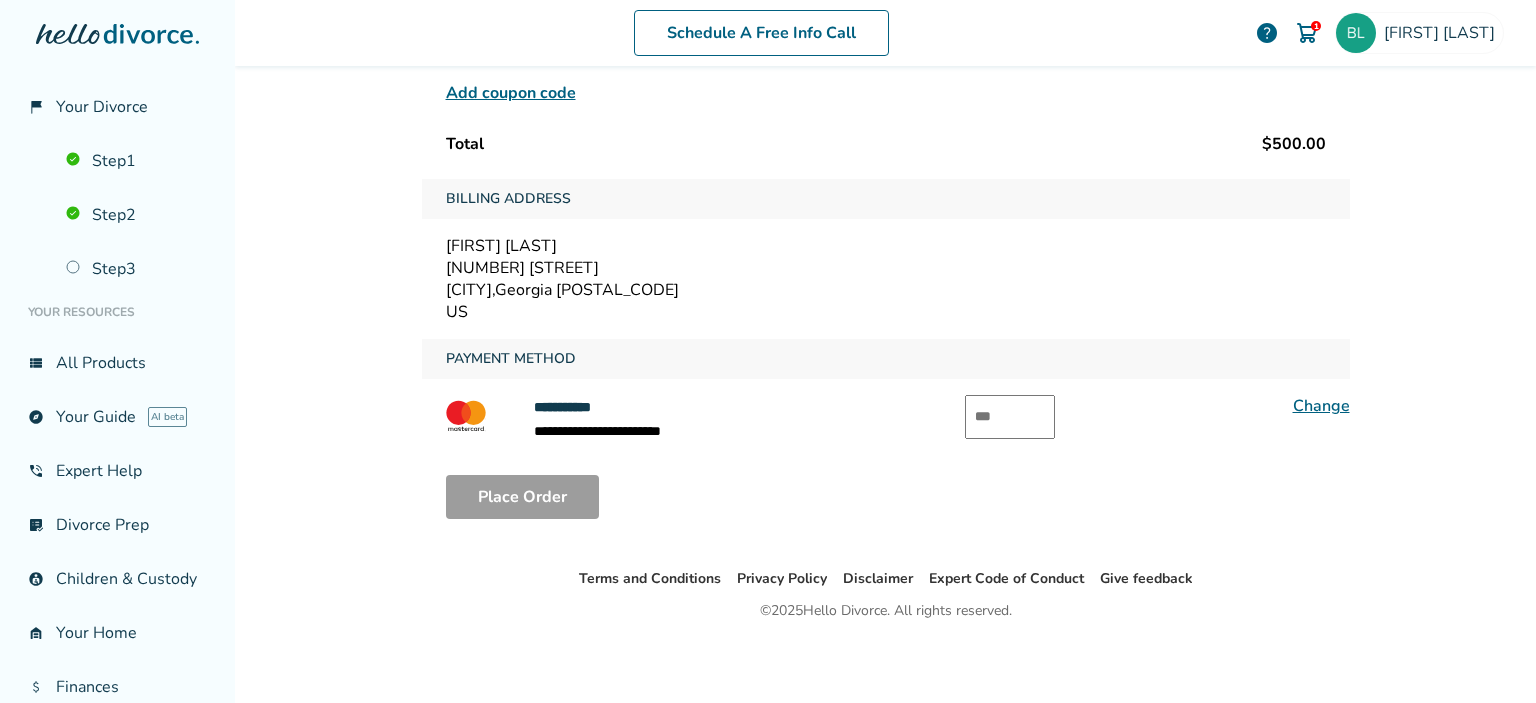 click at bounding box center (1010, 417) 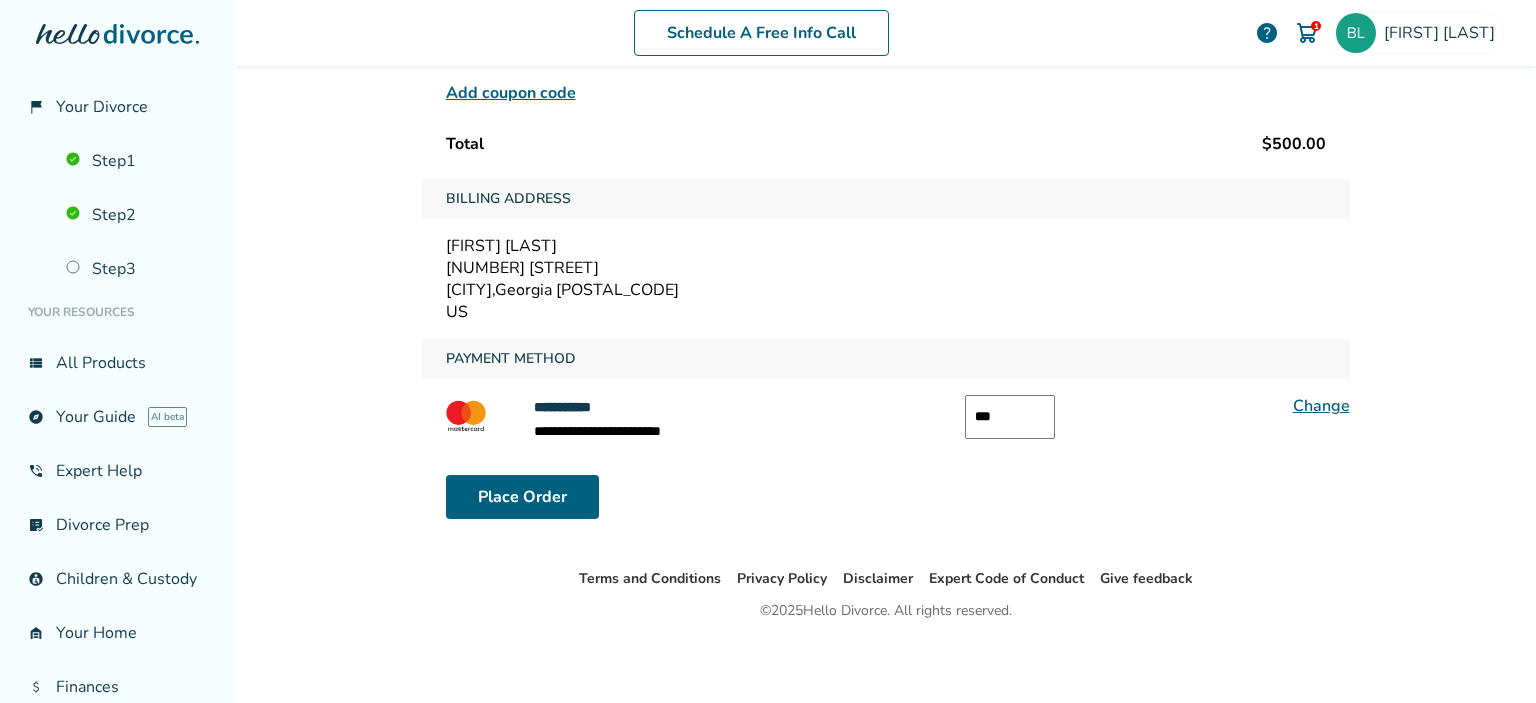 type on "***" 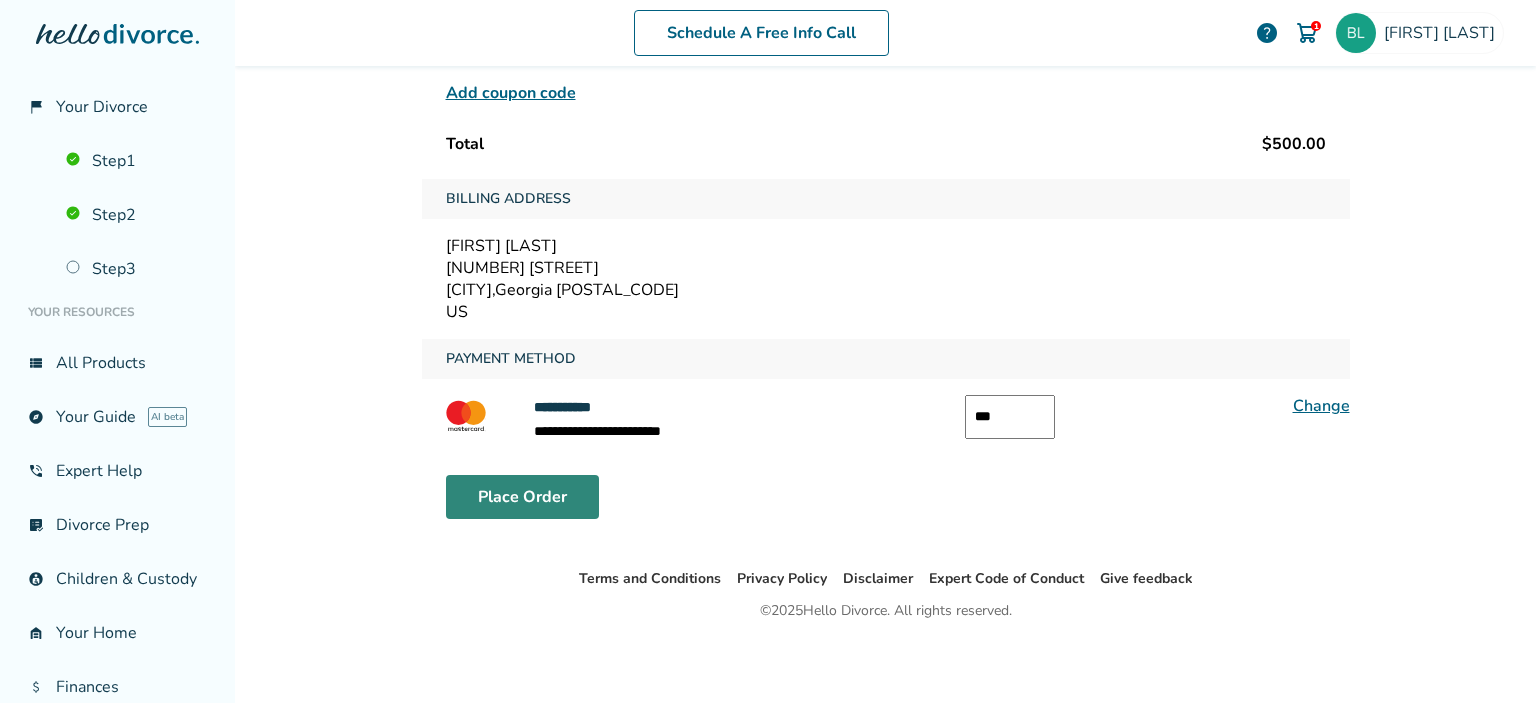 click on "Place Order" at bounding box center (522, 497) 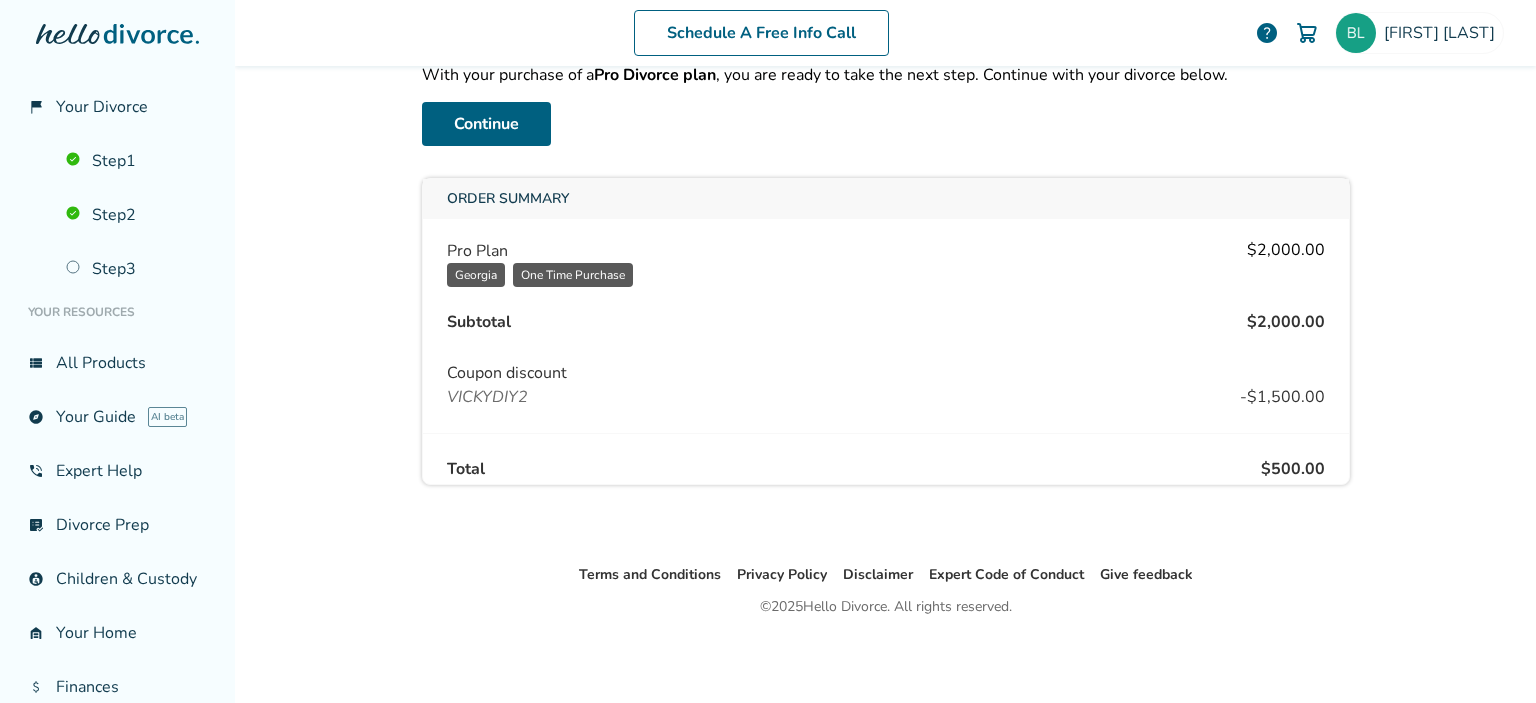 scroll, scrollTop: 0, scrollLeft: 0, axis: both 